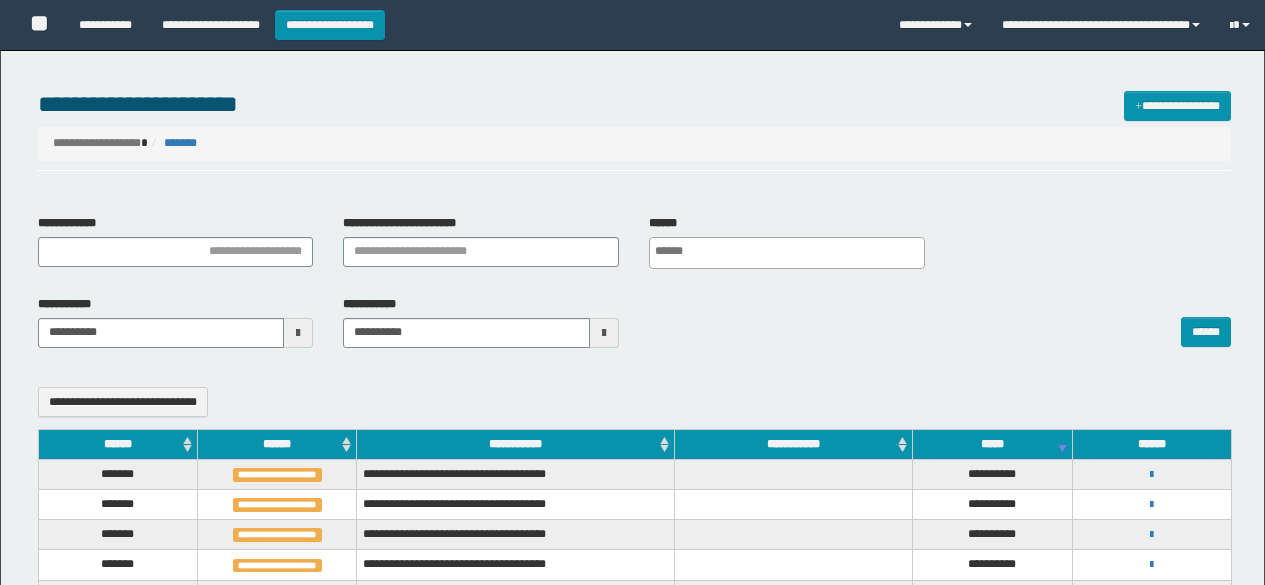 select 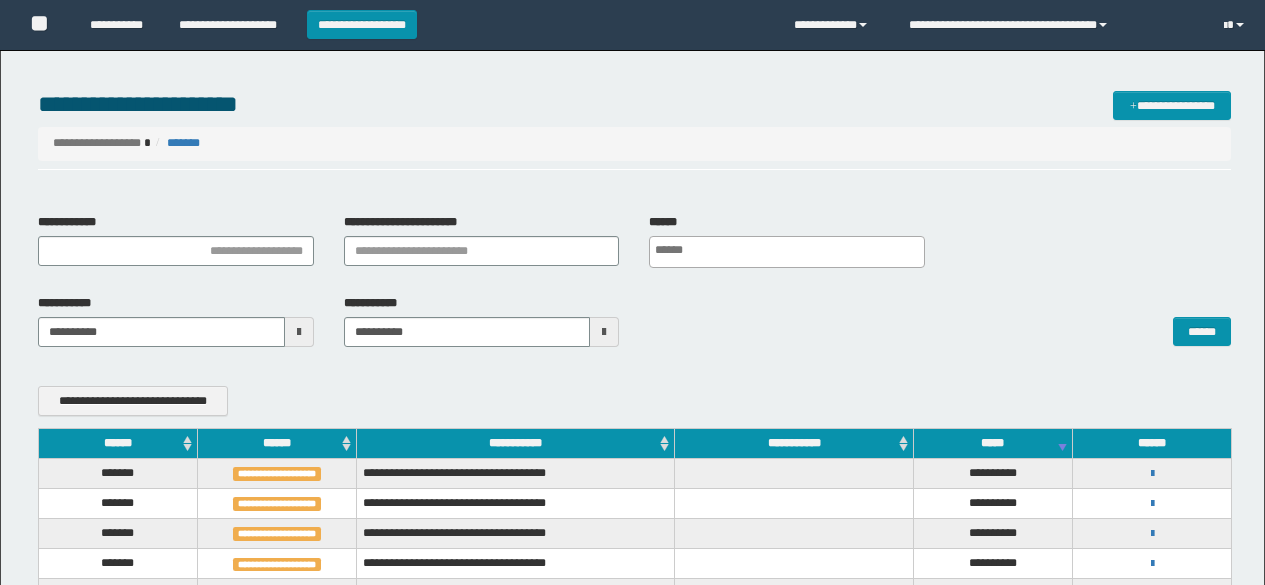 scroll, scrollTop: 0, scrollLeft: 0, axis: both 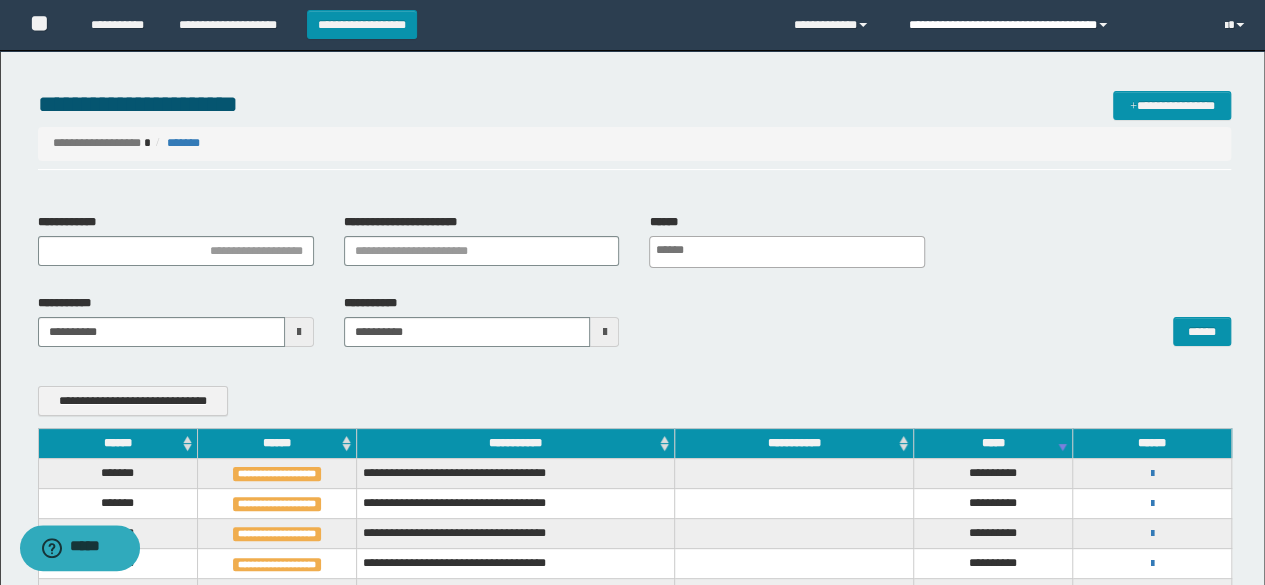 click on "**********" at bounding box center (1051, 25) 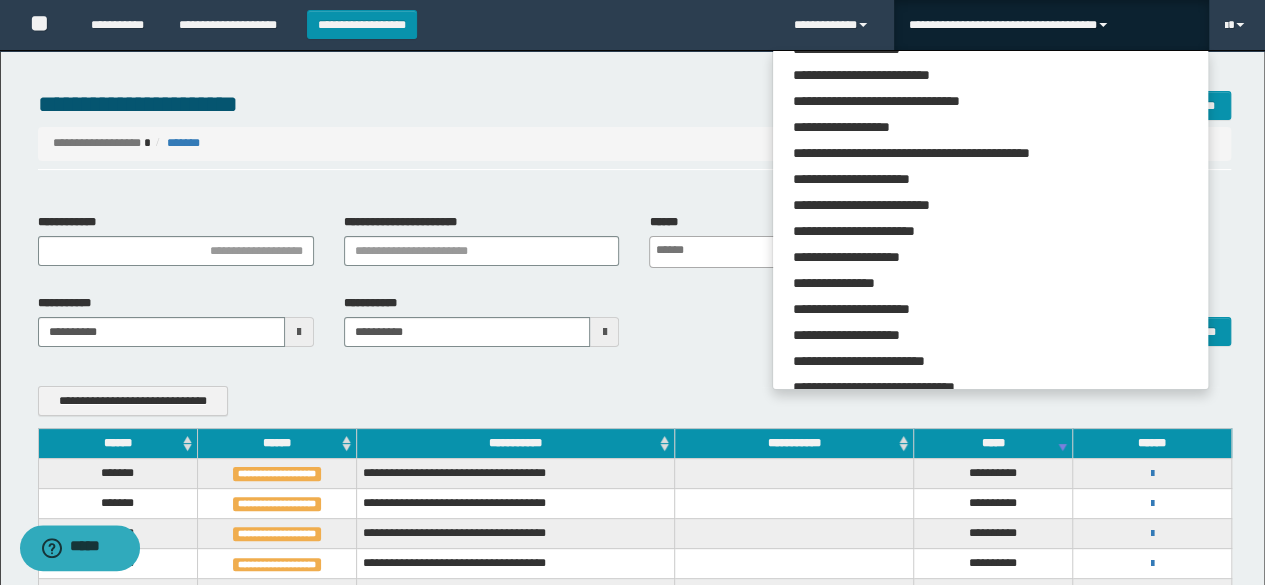 scroll, scrollTop: 113, scrollLeft: 0, axis: vertical 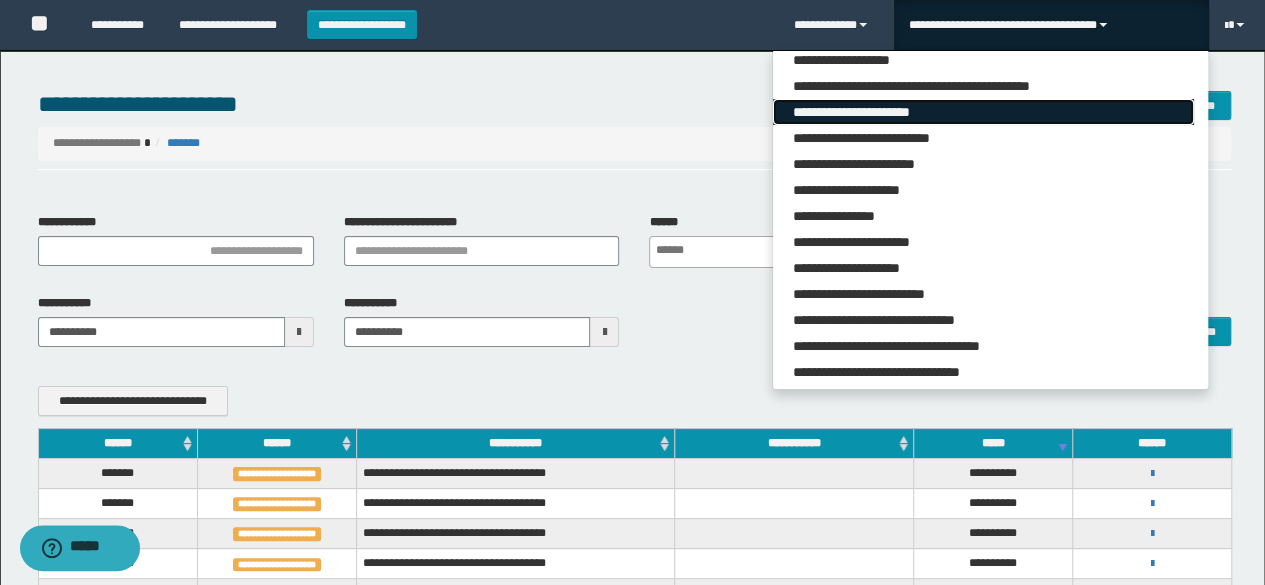 click on "**********" at bounding box center (983, 112) 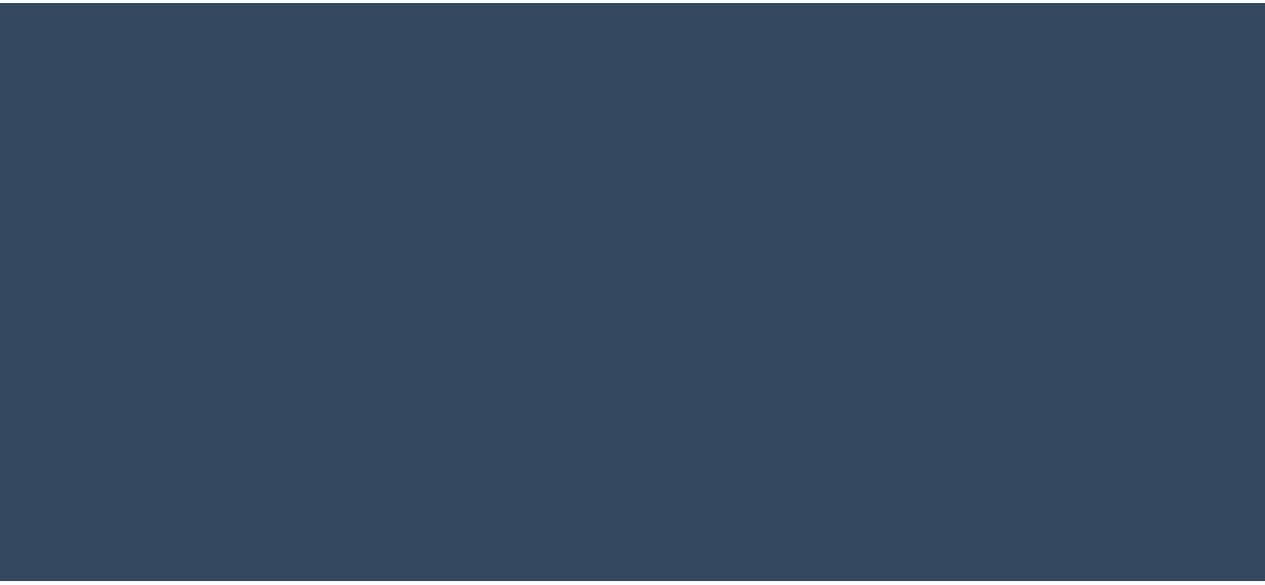 scroll, scrollTop: 0, scrollLeft: 0, axis: both 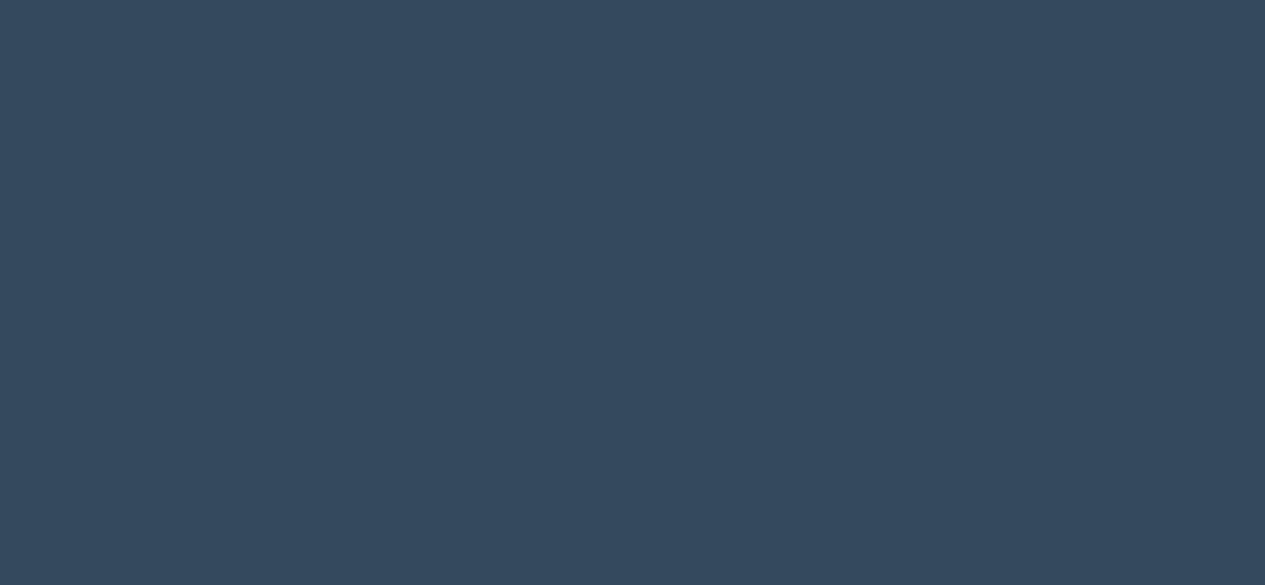 select 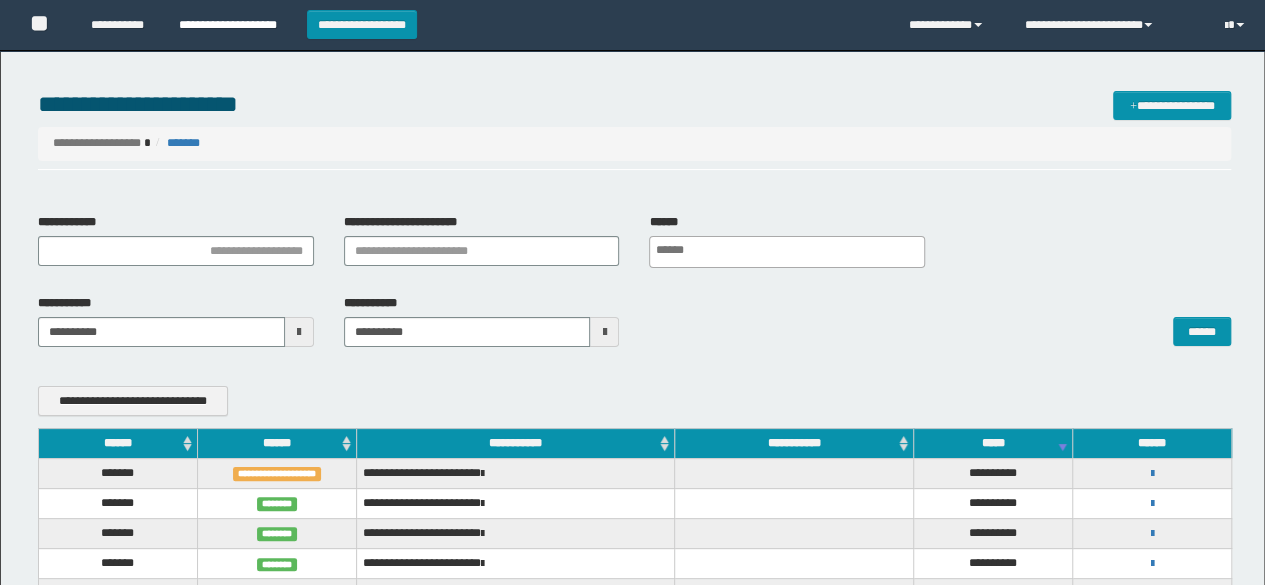scroll, scrollTop: 0, scrollLeft: 0, axis: both 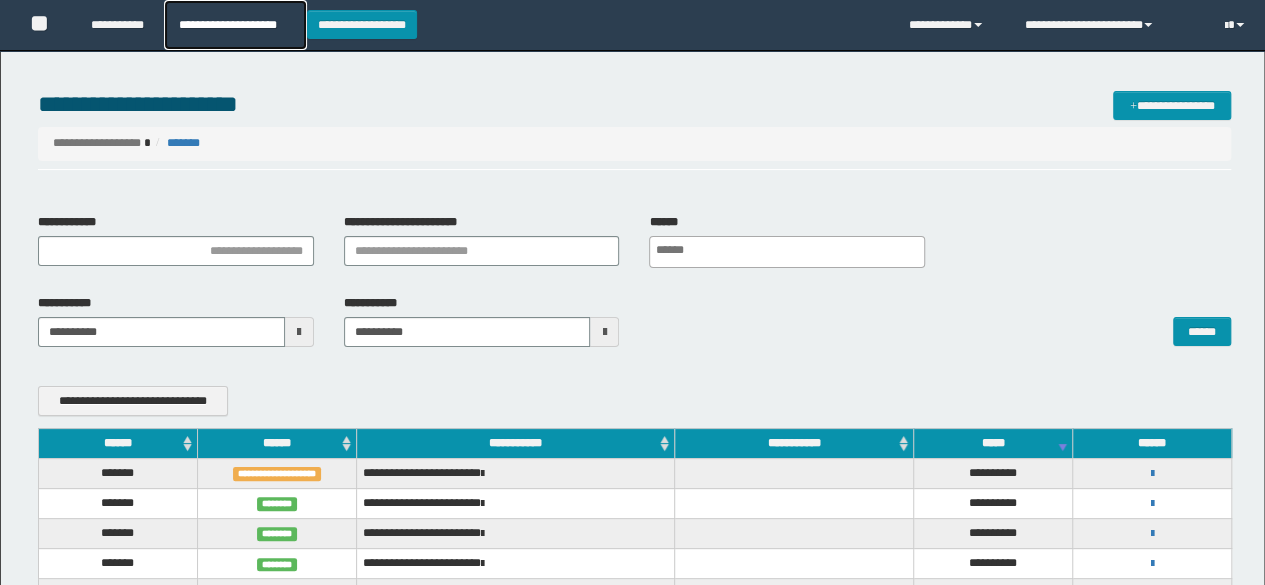 click on "**********" at bounding box center (235, 25) 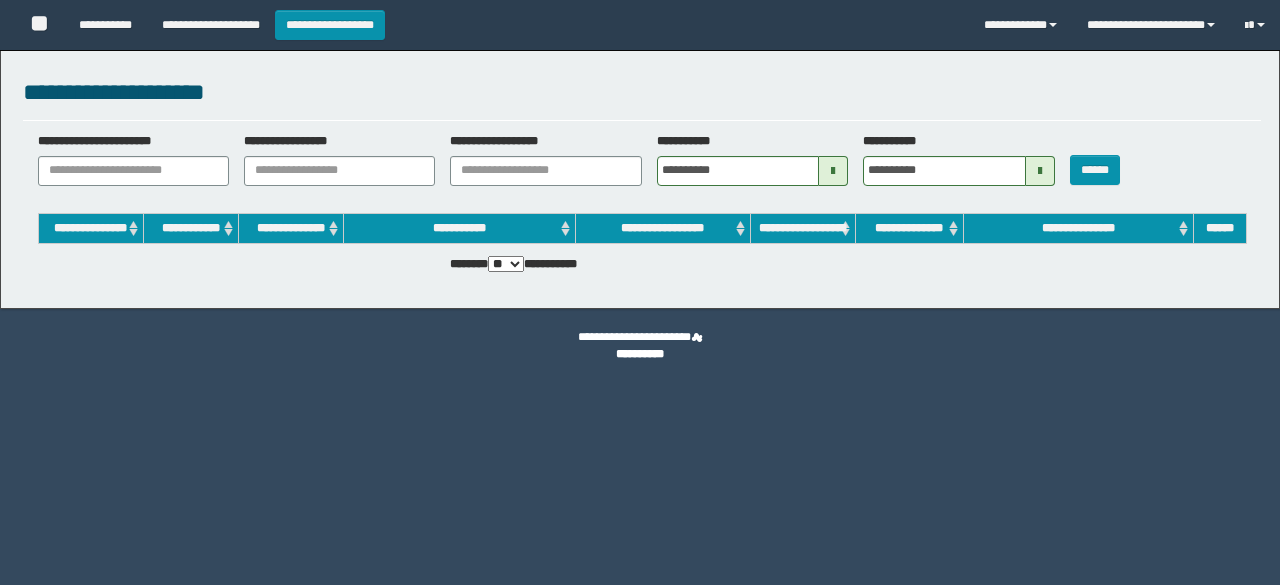 scroll, scrollTop: 0, scrollLeft: 0, axis: both 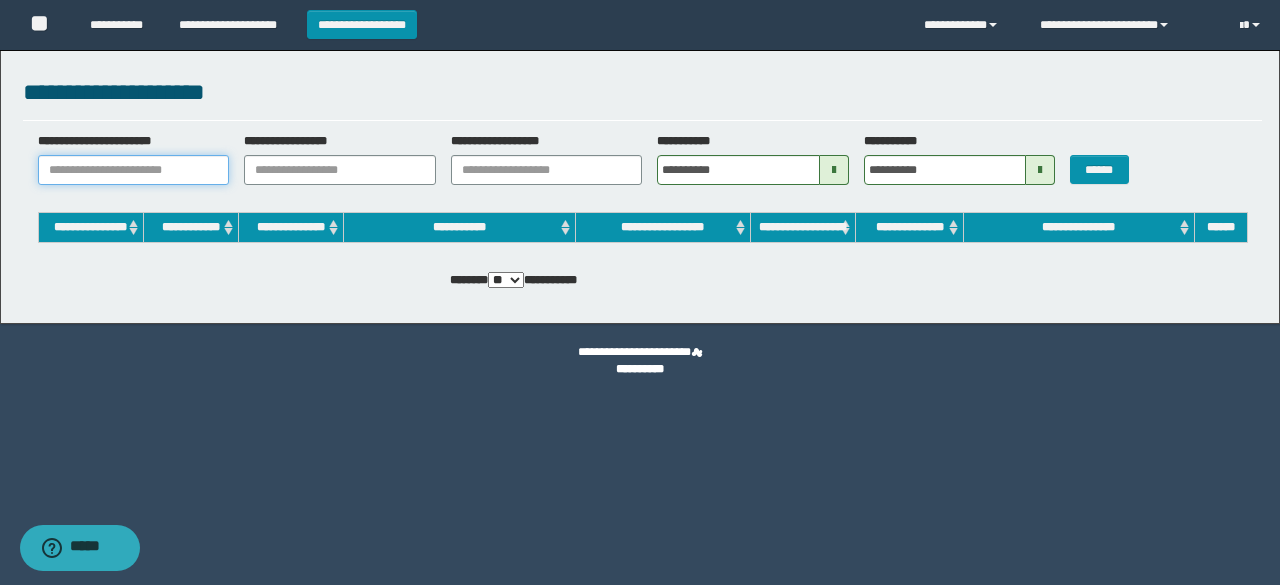 click on "**********" at bounding box center (134, 170) 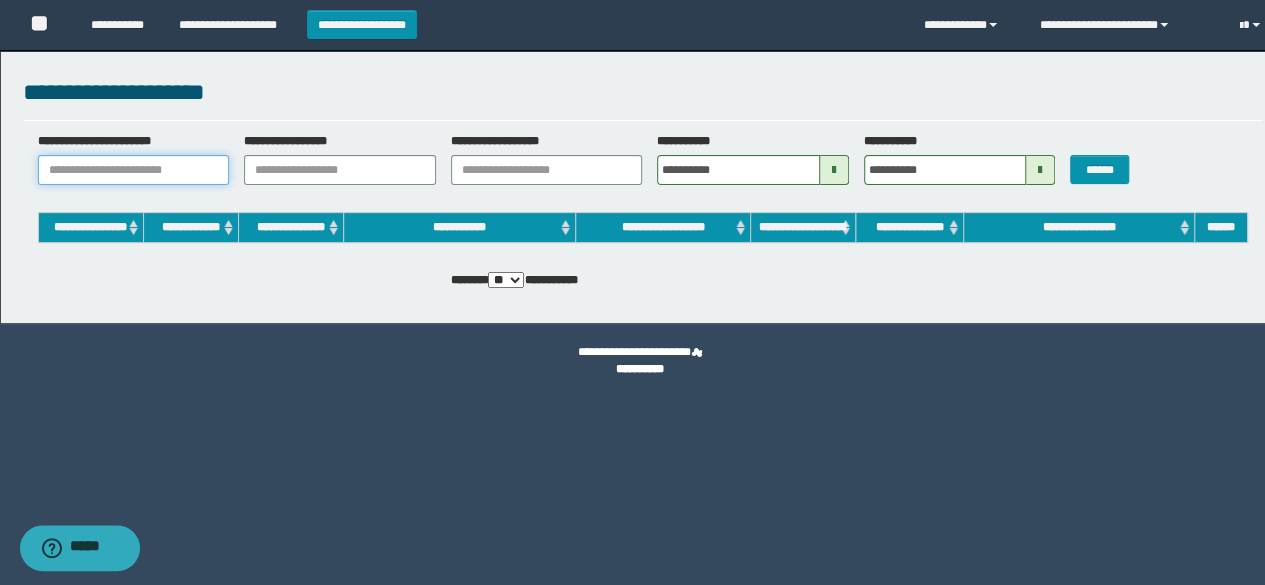paste on "**********" 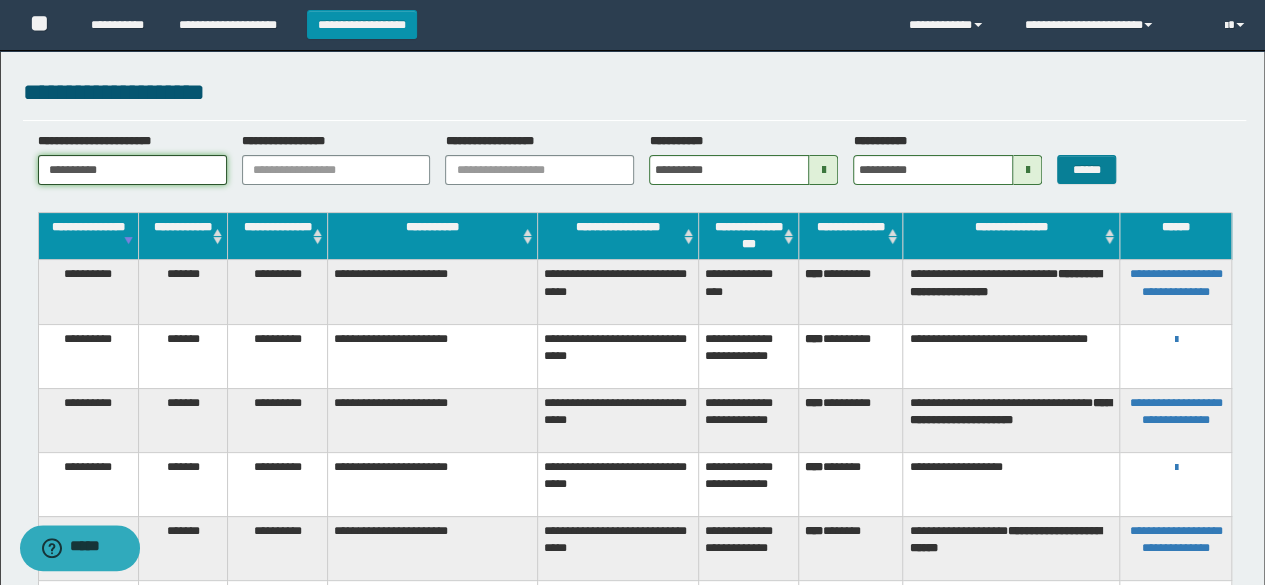 type on "**********" 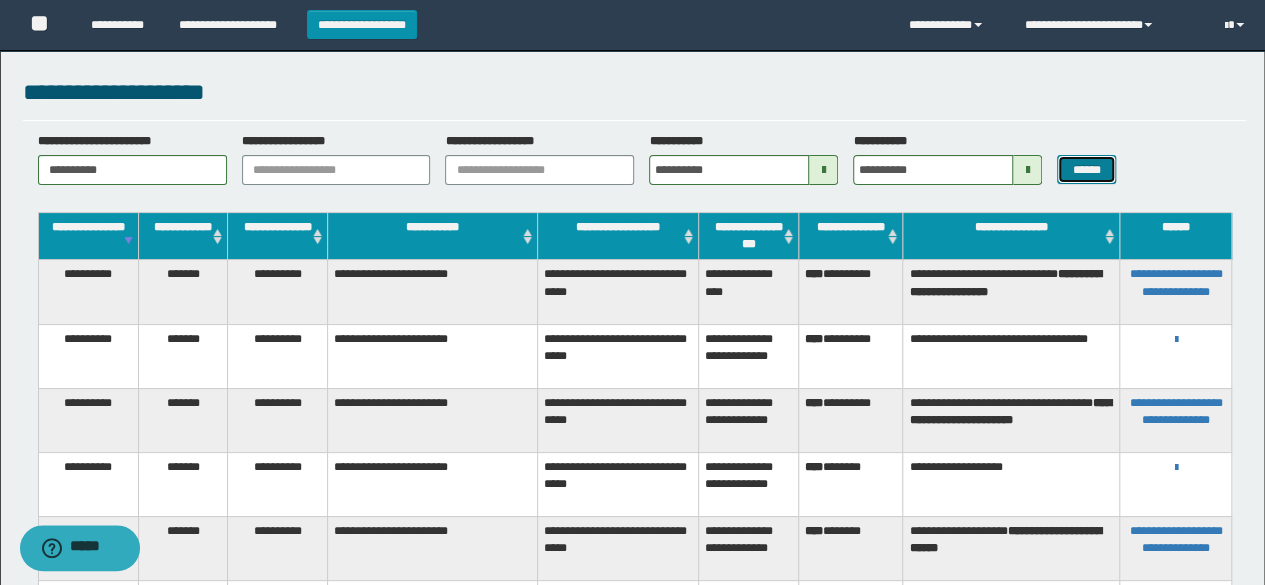 click on "******" at bounding box center (1086, 169) 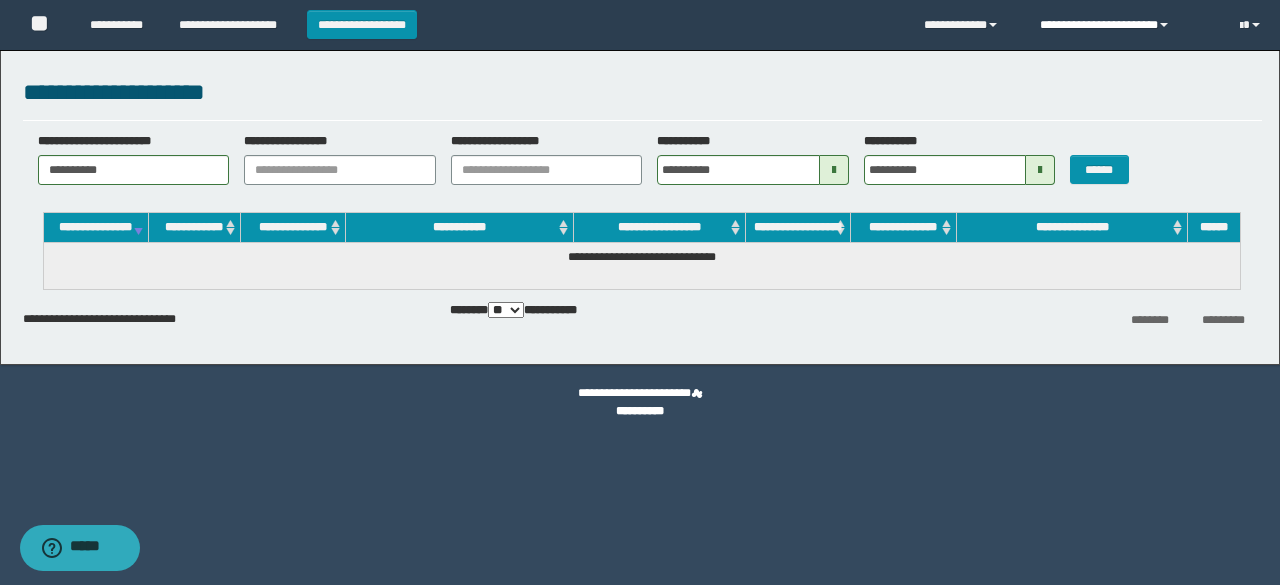 click on "**********" at bounding box center [1125, 25] 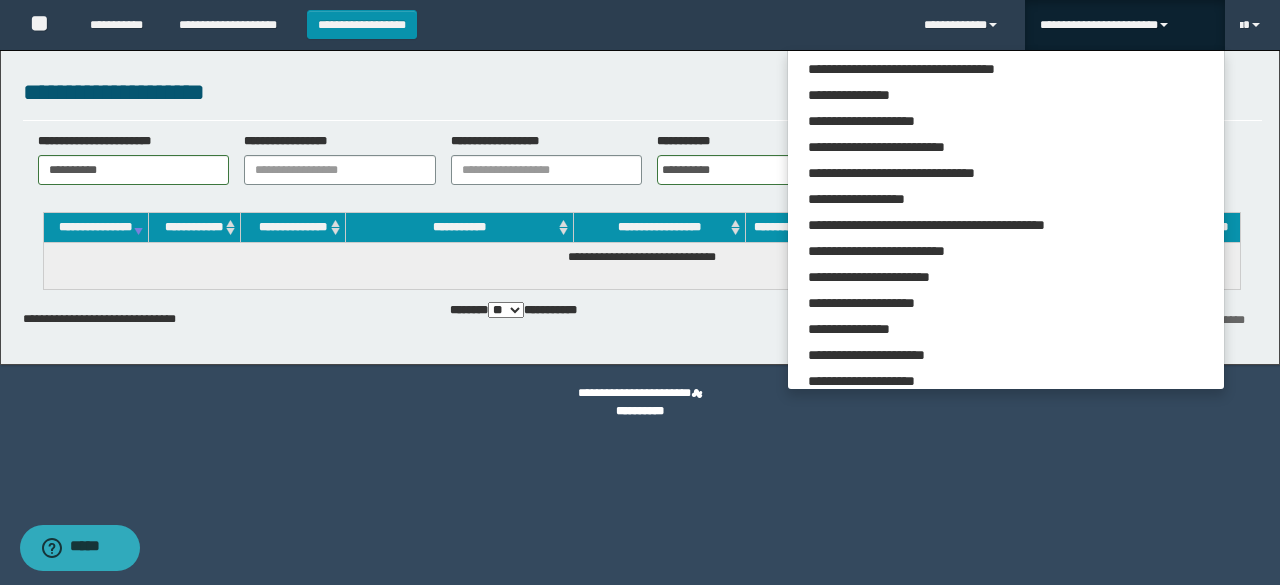 scroll, scrollTop: 113, scrollLeft: 0, axis: vertical 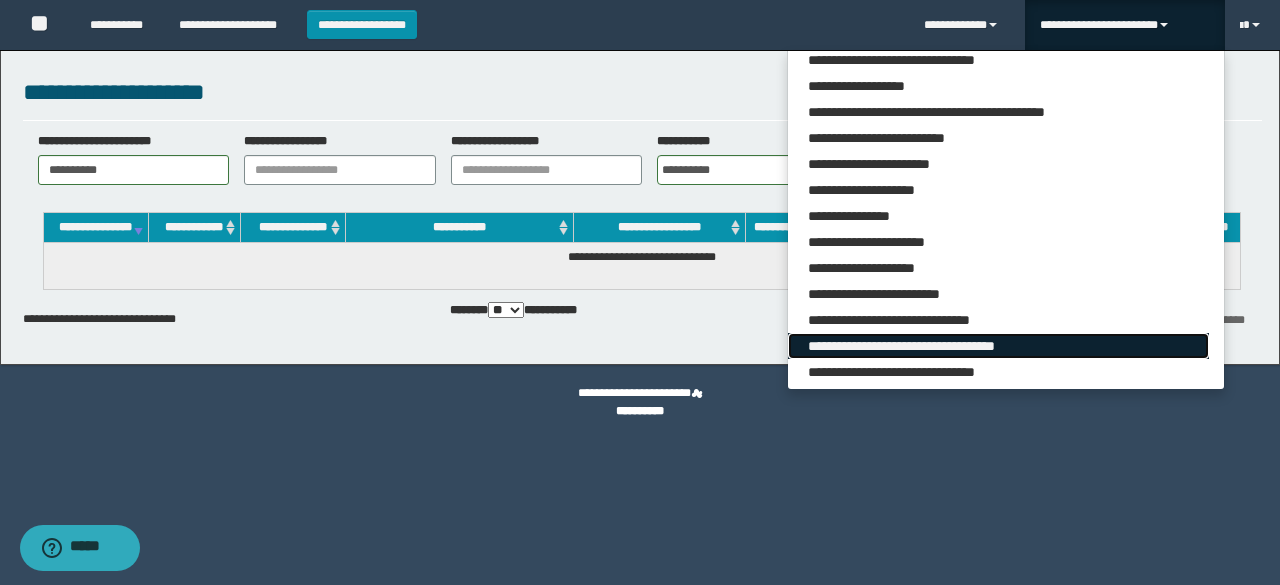 click on "**********" at bounding box center [998, 346] 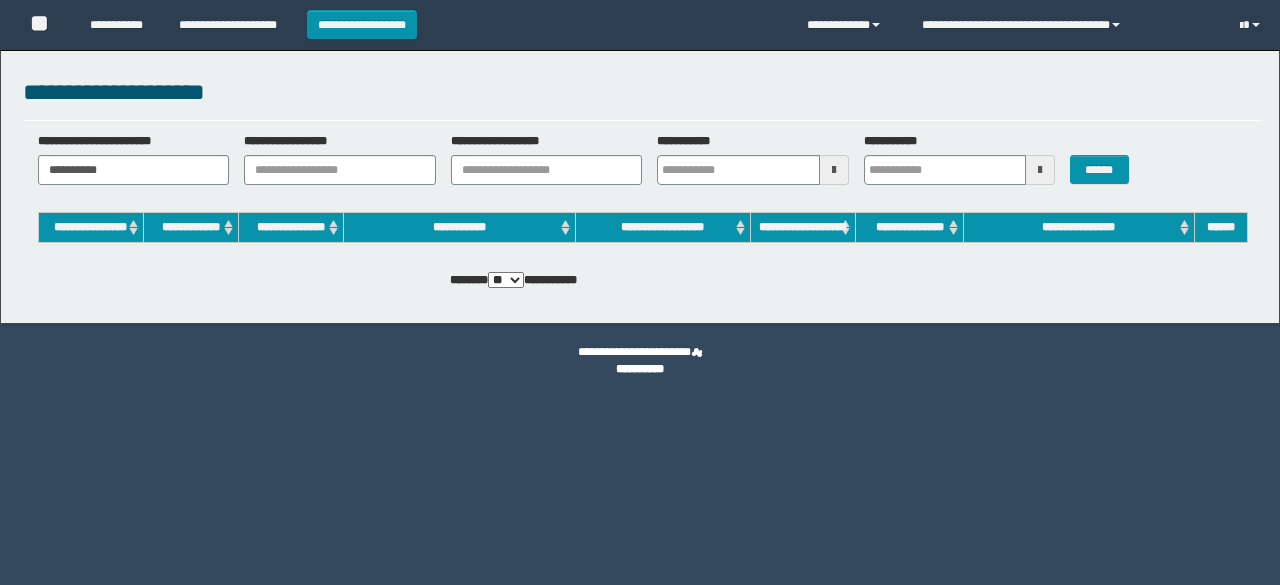 scroll, scrollTop: 0, scrollLeft: 0, axis: both 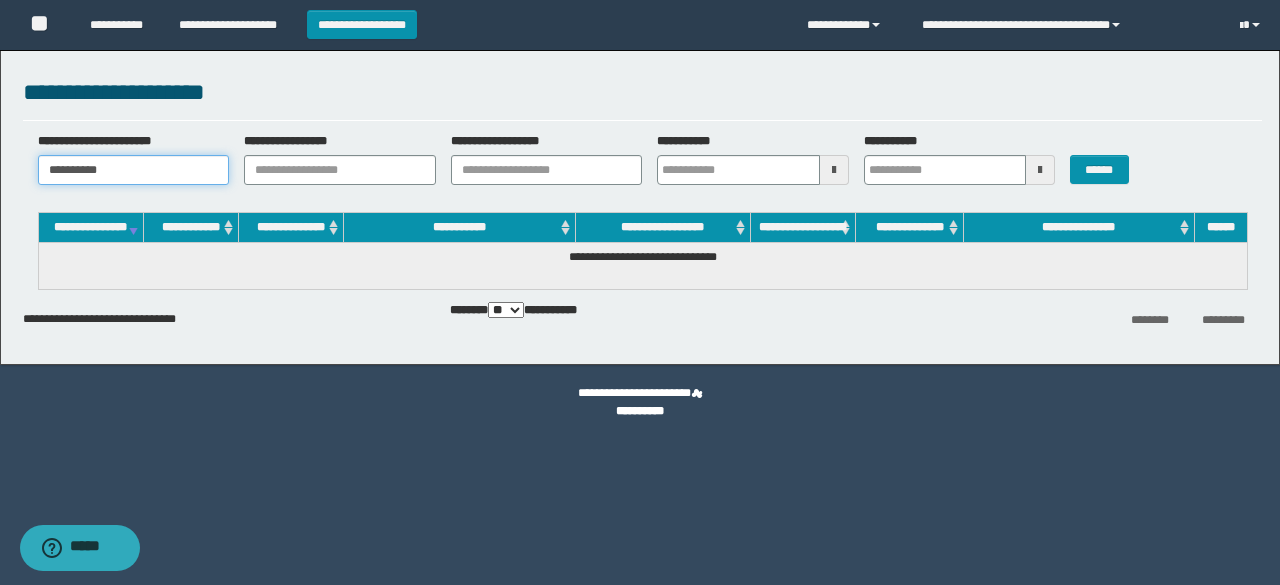 click on "**********" at bounding box center (134, 170) 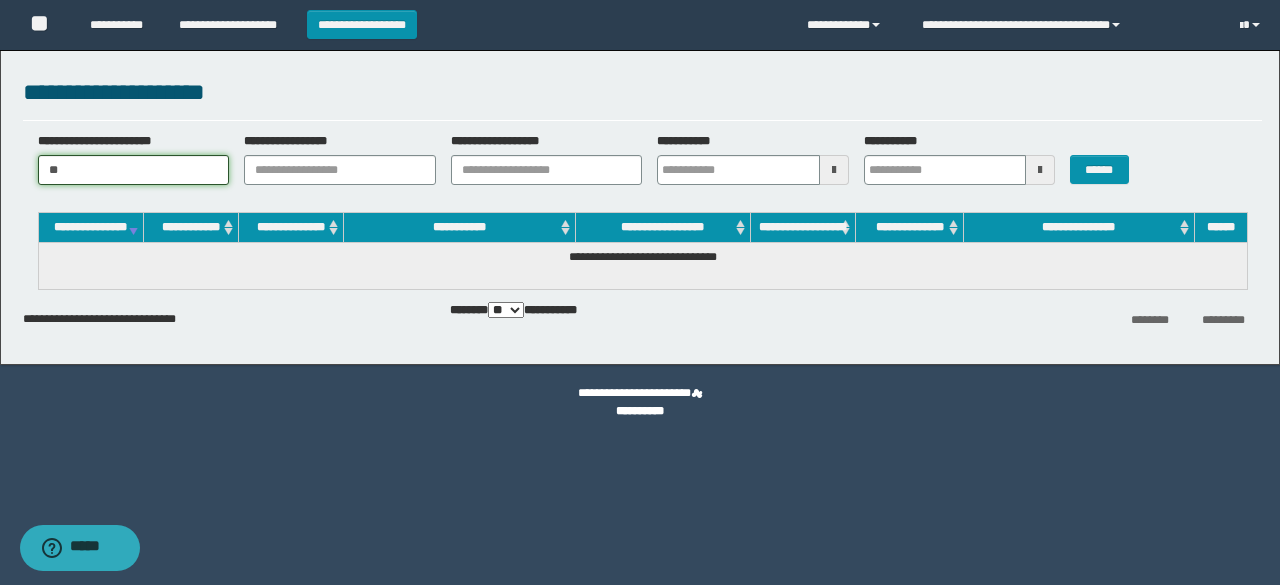 type on "*" 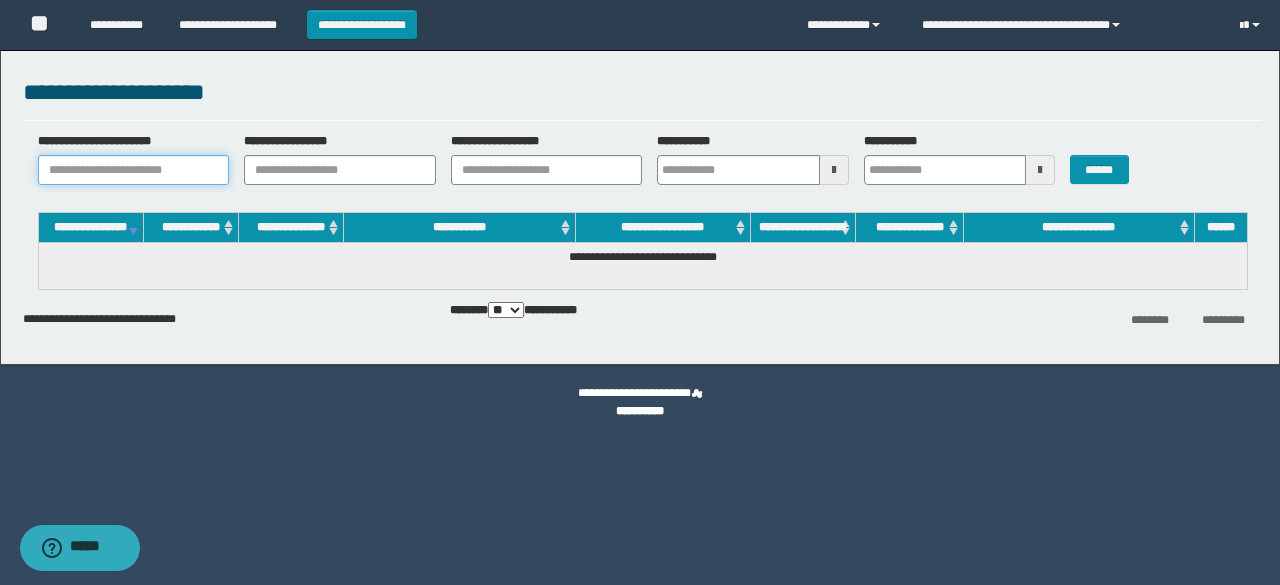 paste on "********" 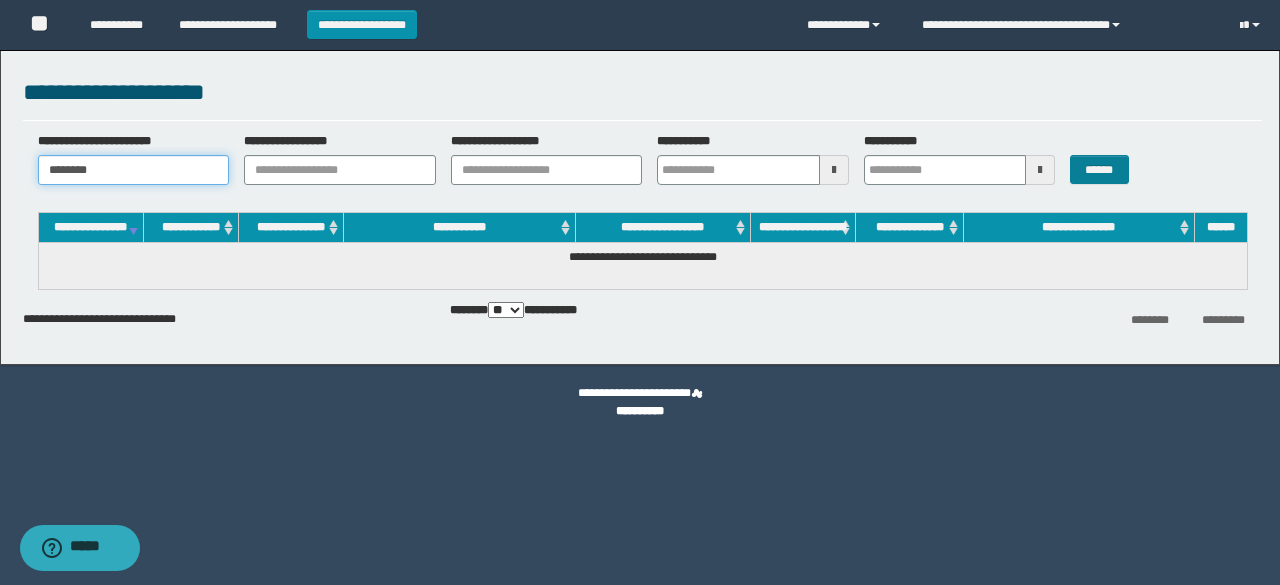 type on "********" 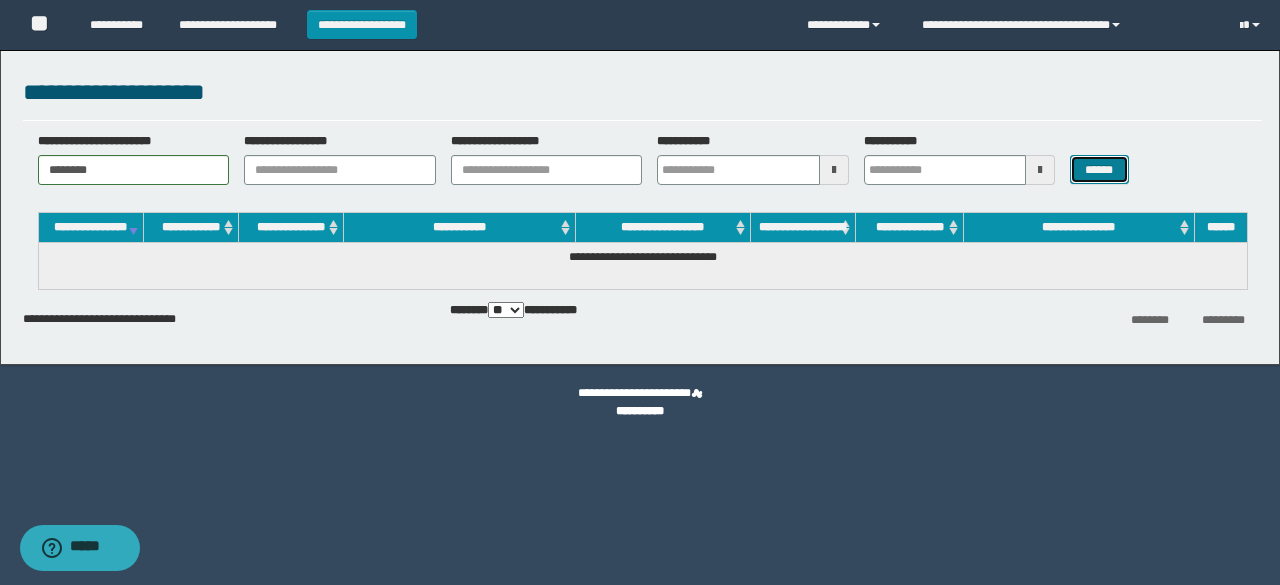 click on "******" at bounding box center (1099, 169) 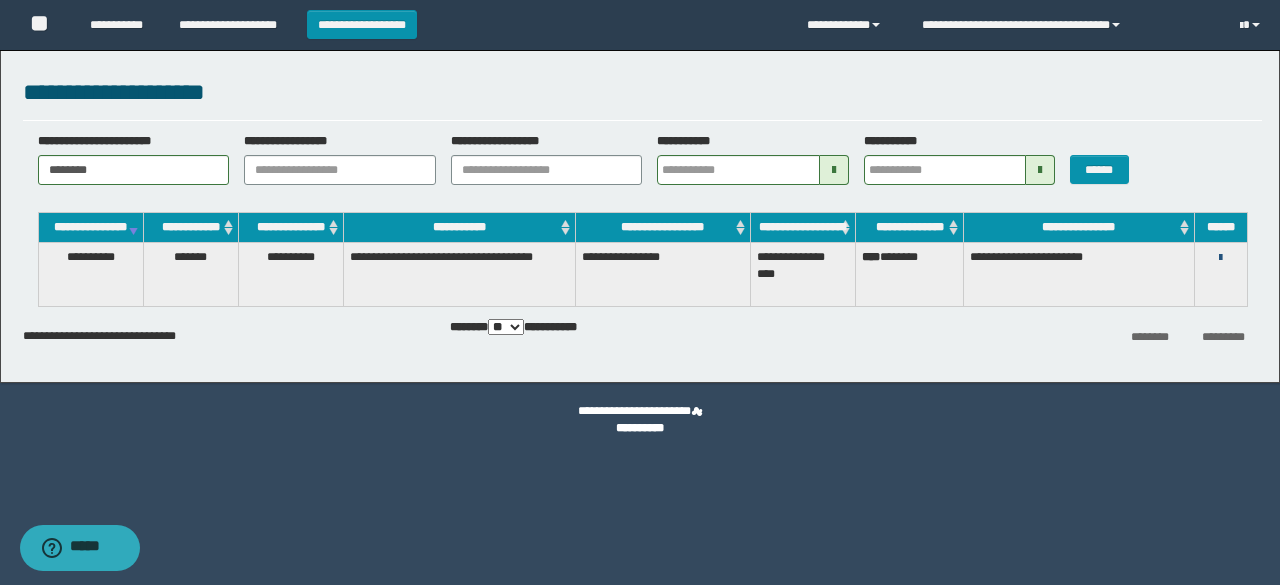 click at bounding box center (1220, 258) 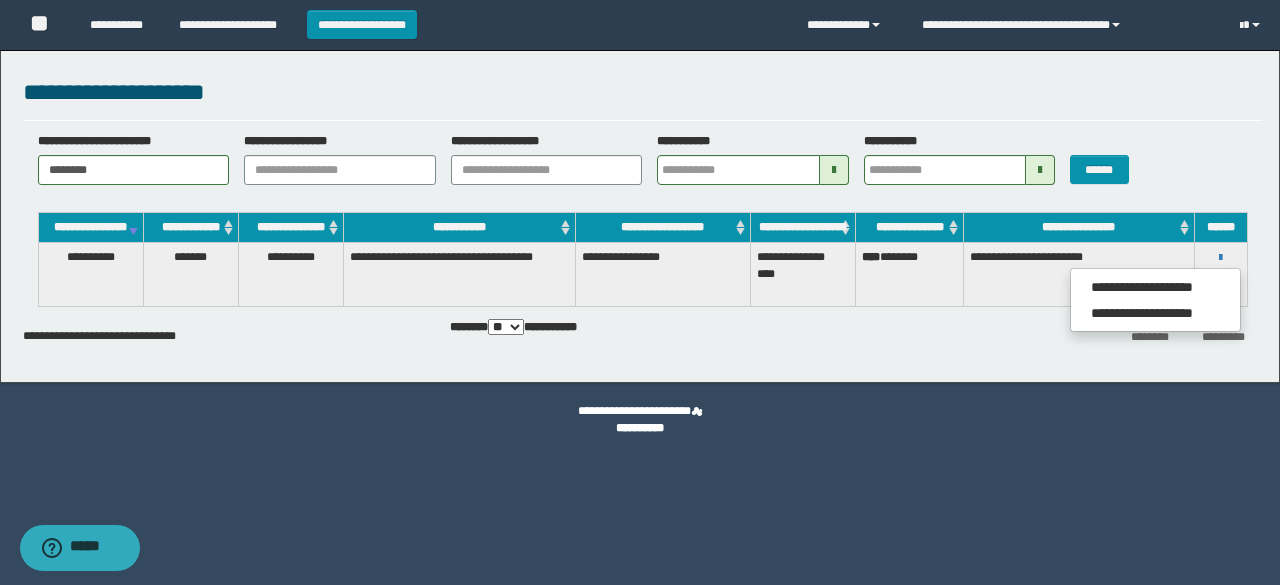 click on "**********" at bounding box center [642, 92] 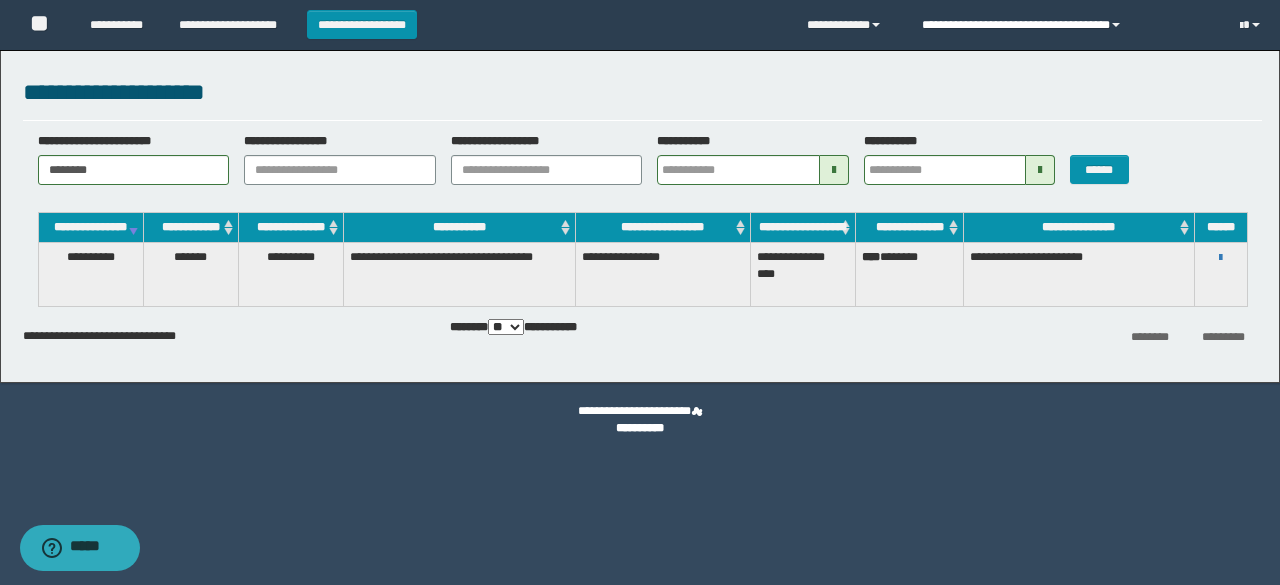 click on "**********" at bounding box center [1065, 25] 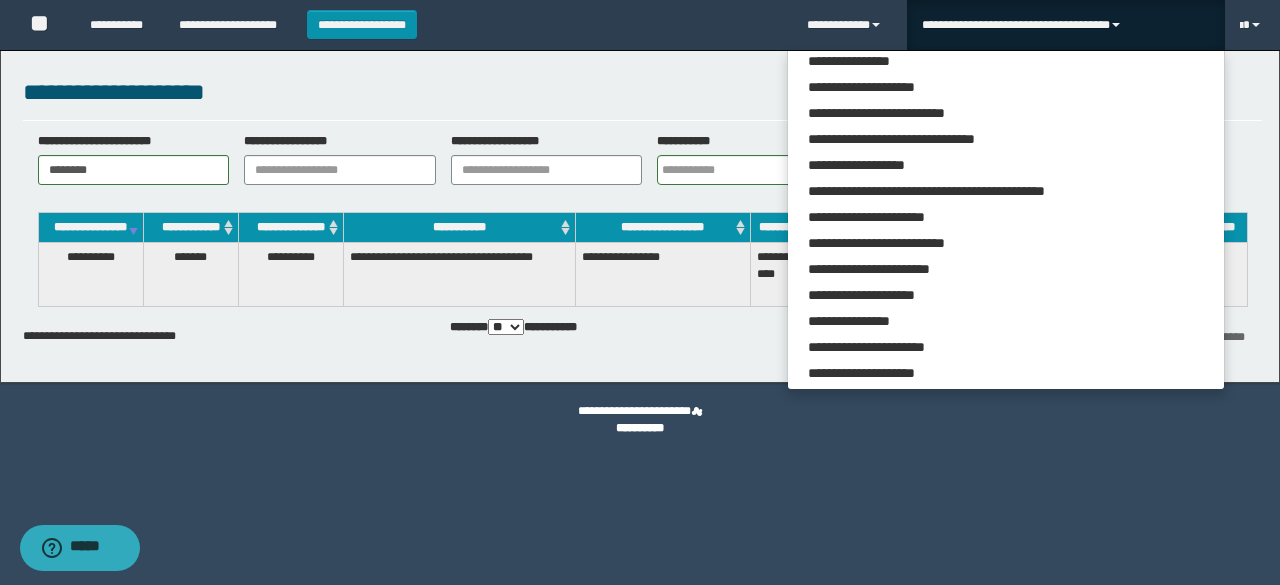 scroll, scrollTop: 65, scrollLeft: 0, axis: vertical 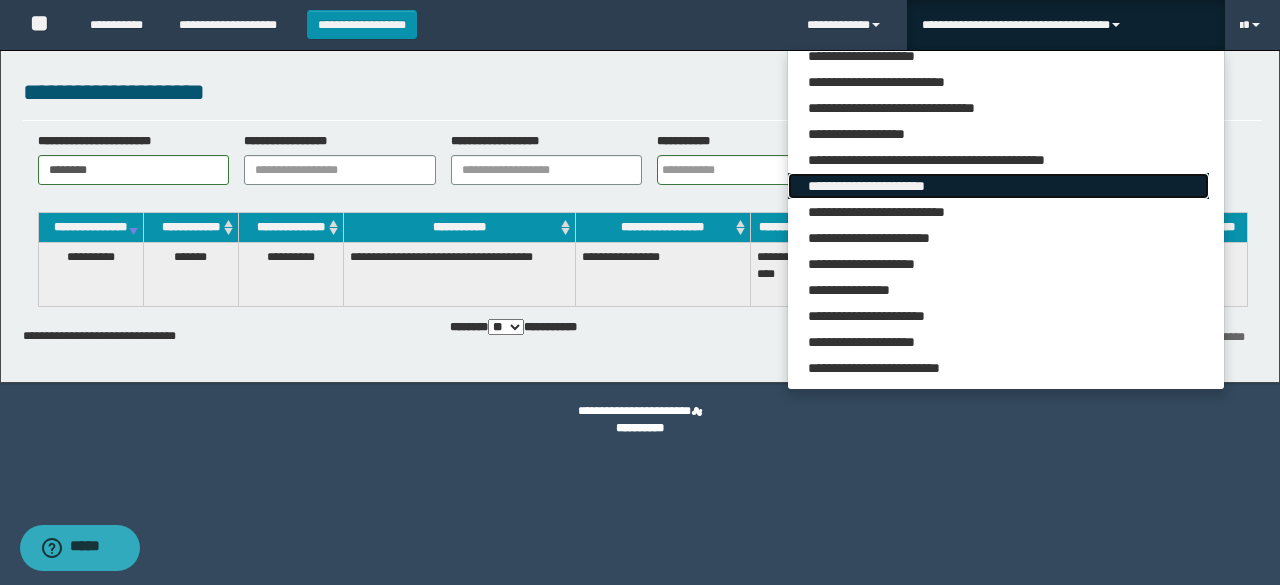 click on "**********" at bounding box center [998, 186] 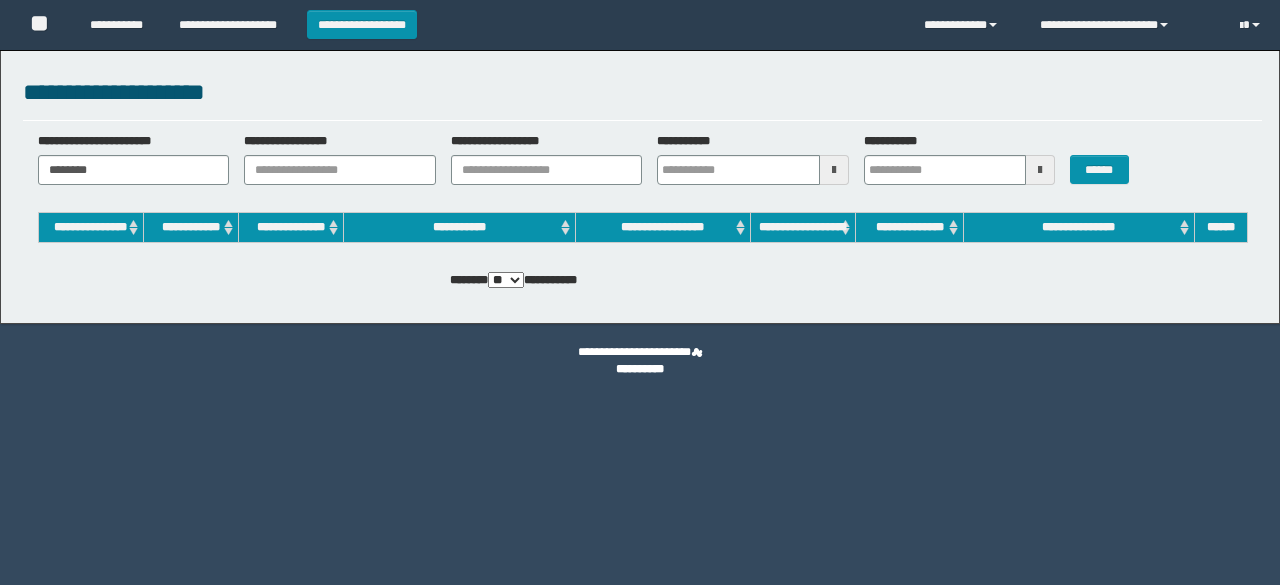 scroll, scrollTop: 0, scrollLeft: 0, axis: both 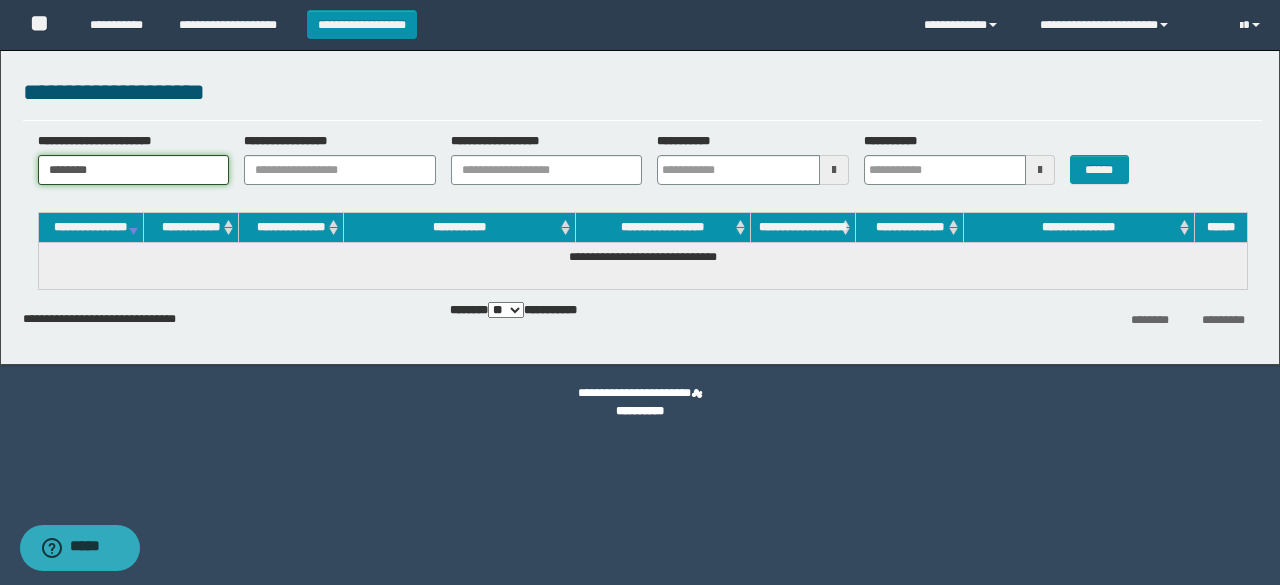 click on "********" at bounding box center [134, 170] 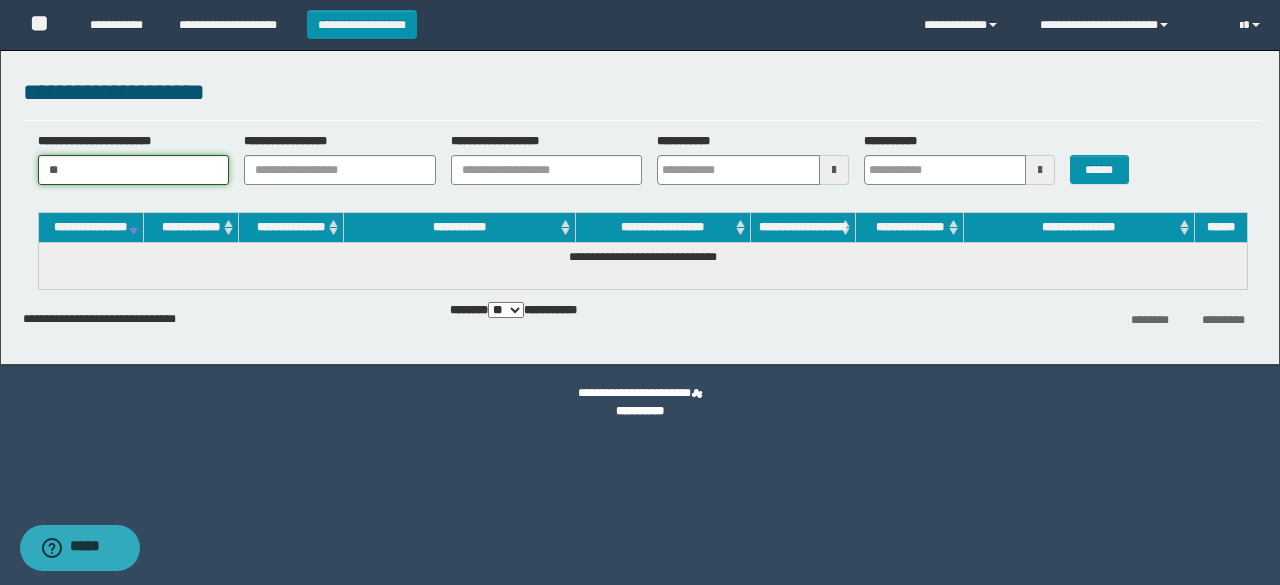 type on "*" 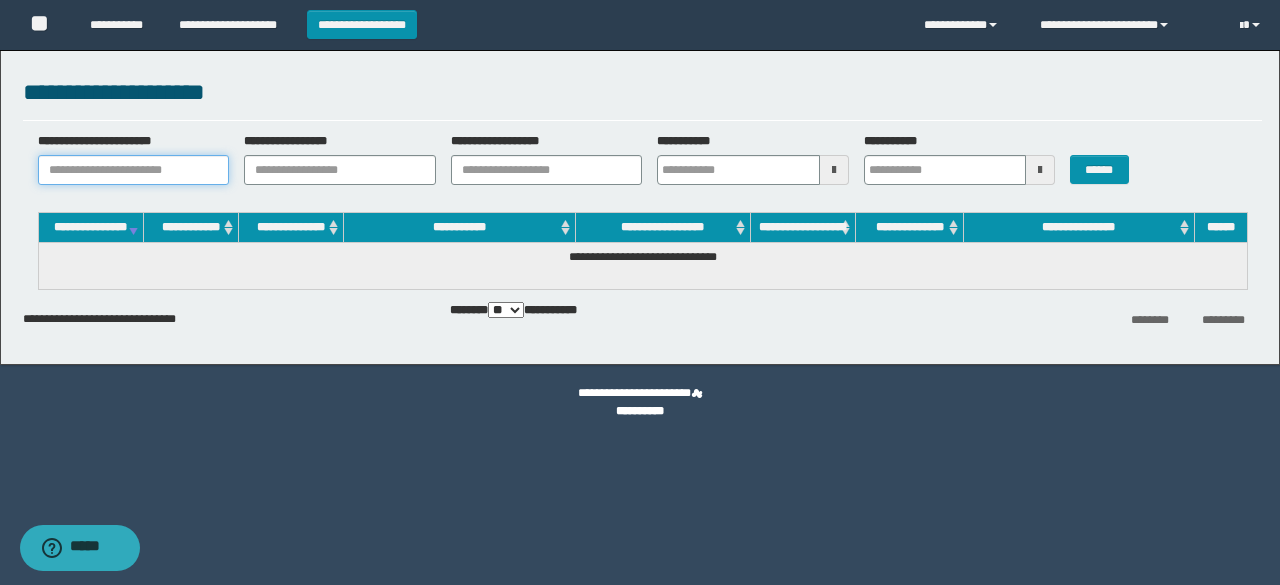 paste on "********" 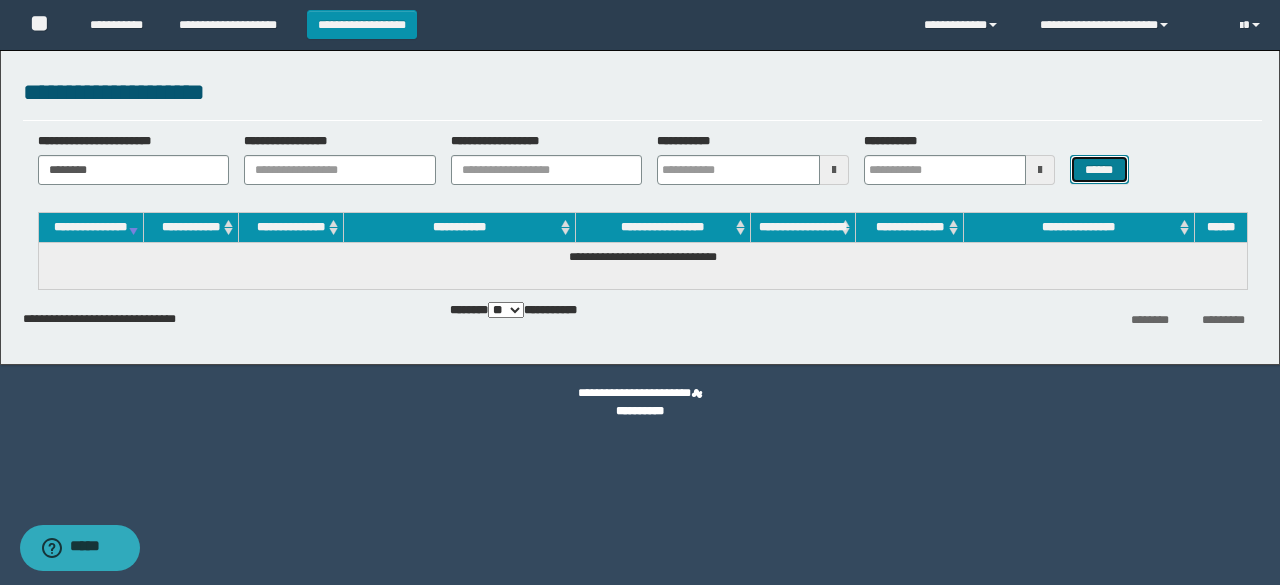 click on "******" at bounding box center (1099, 169) 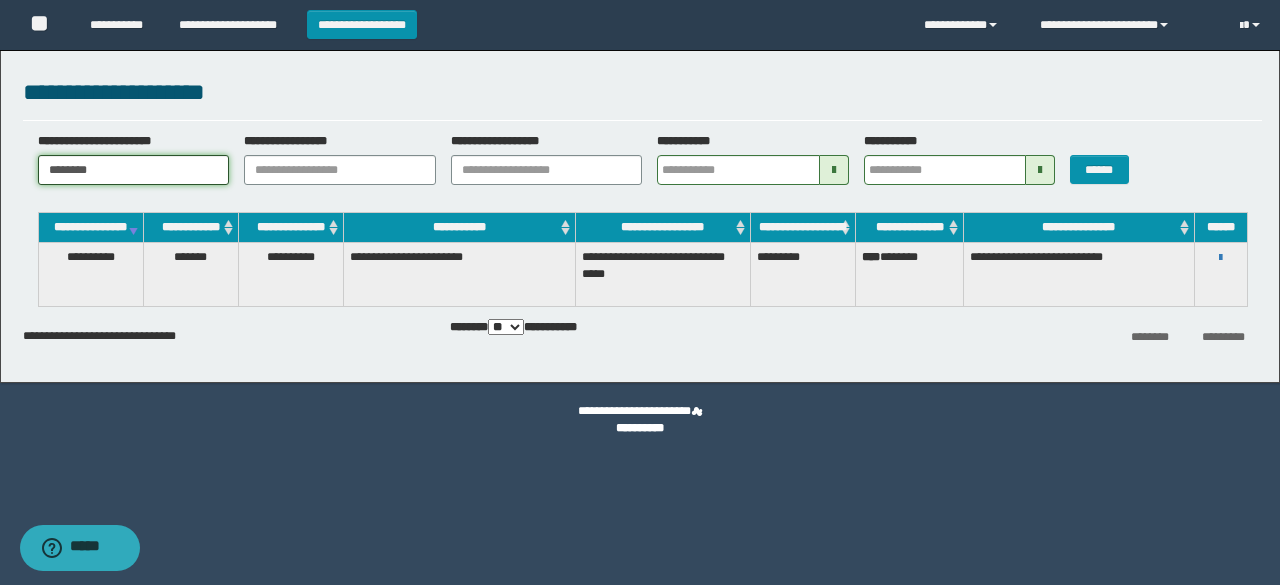 click on "********" at bounding box center (134, 170) 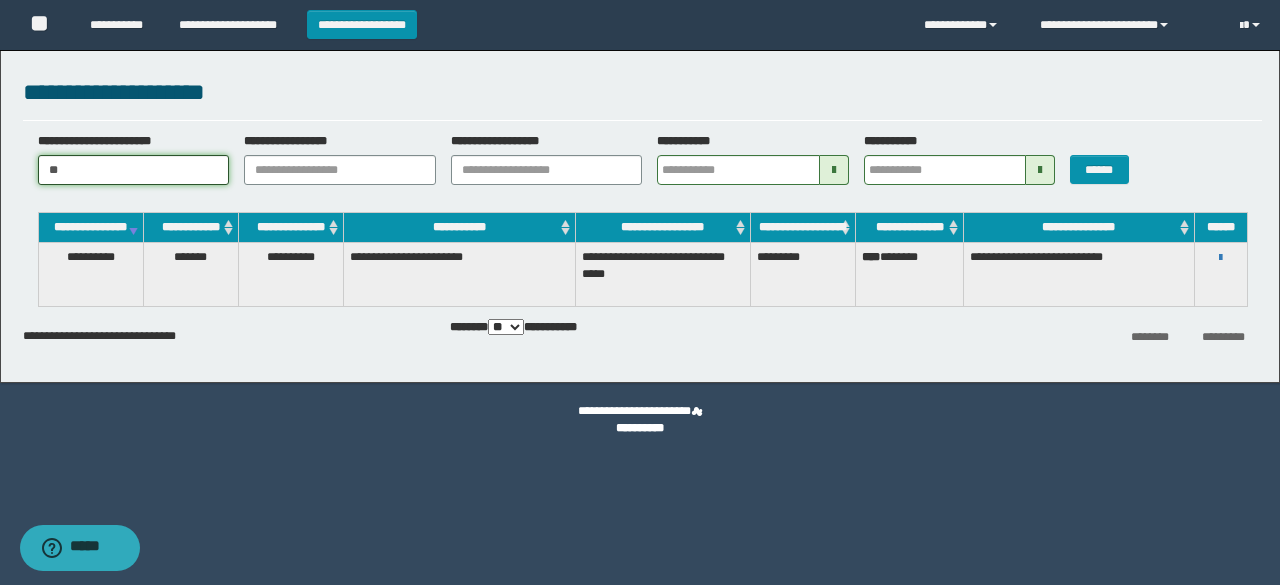type on "*" 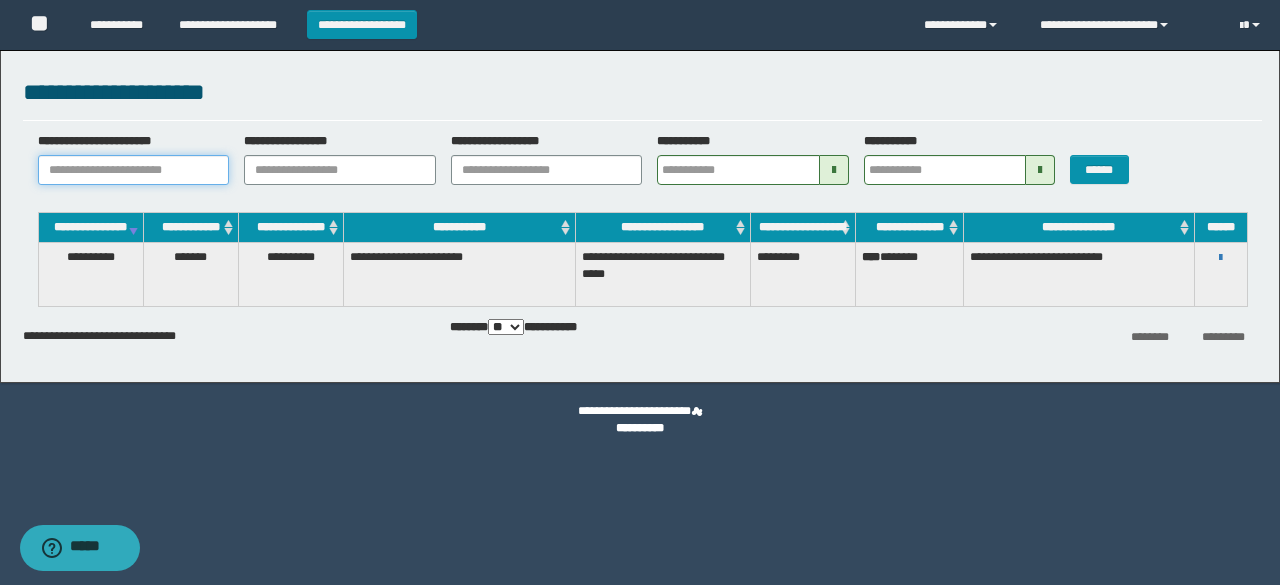 paste on "**********" 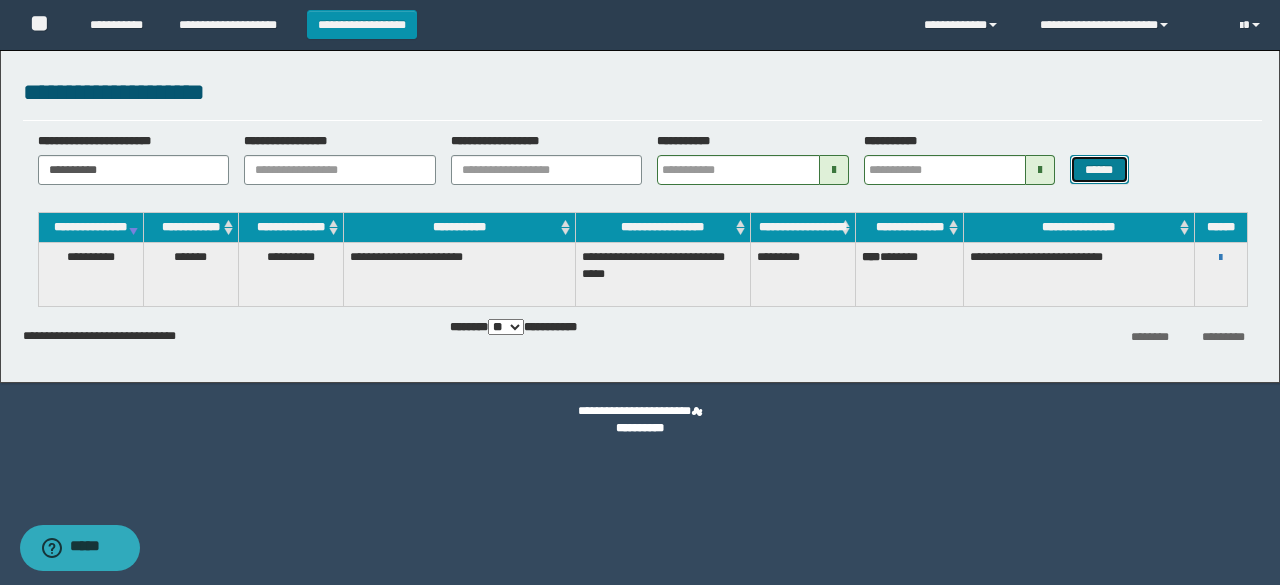 click on "******" at bounding box center (1099, 169) 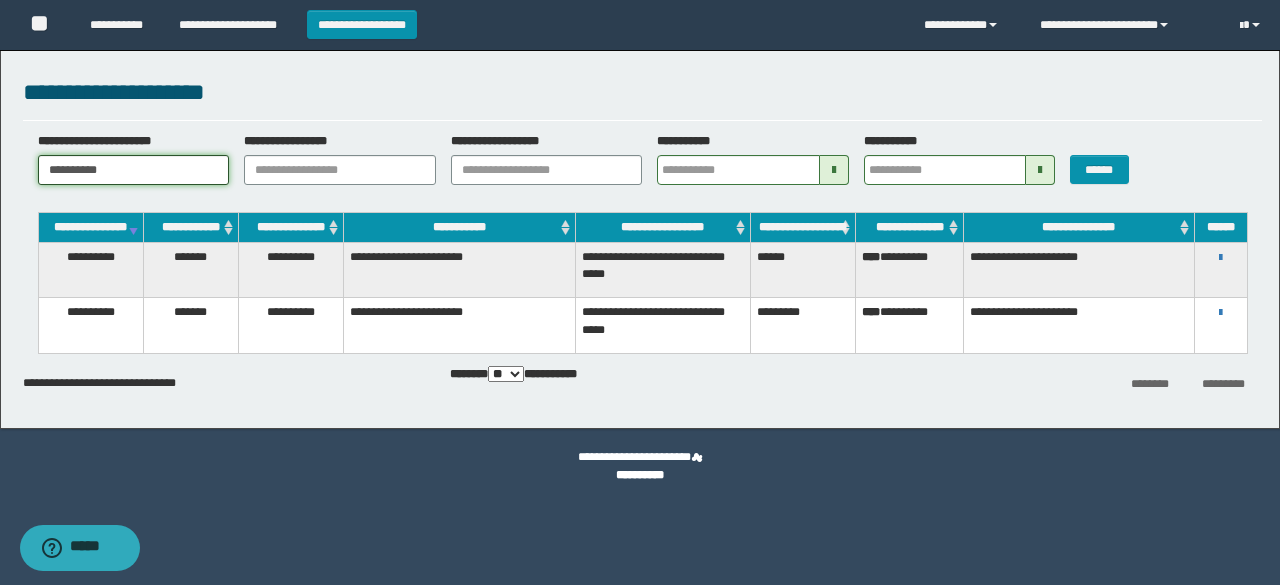 click on "**********" at bounding box center (134, 170) 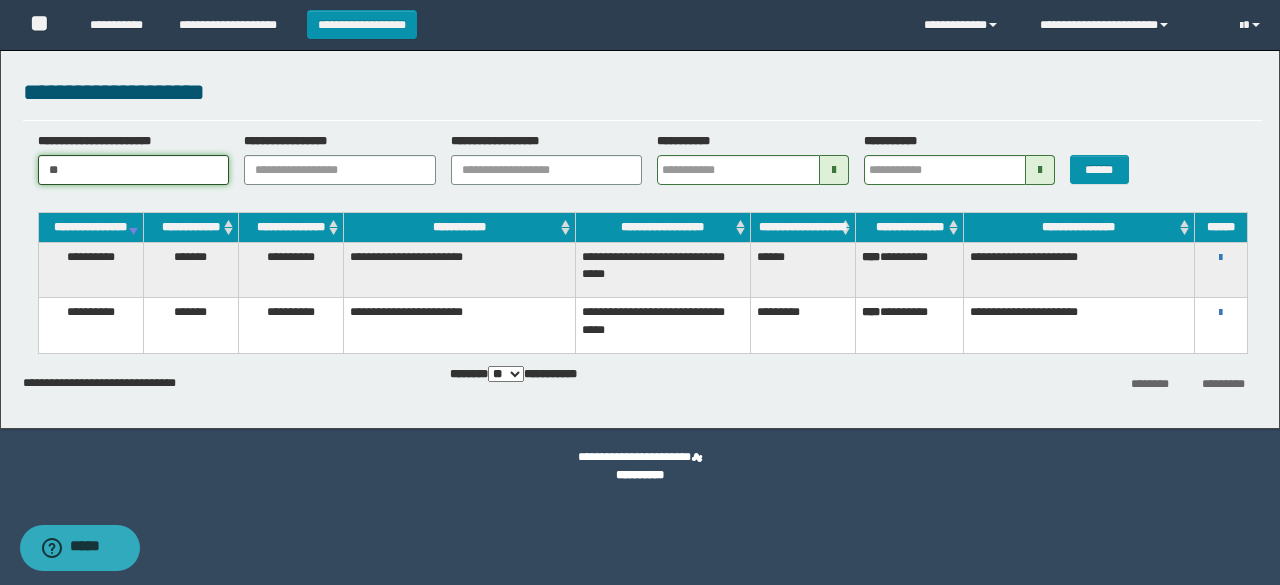 type on "*" 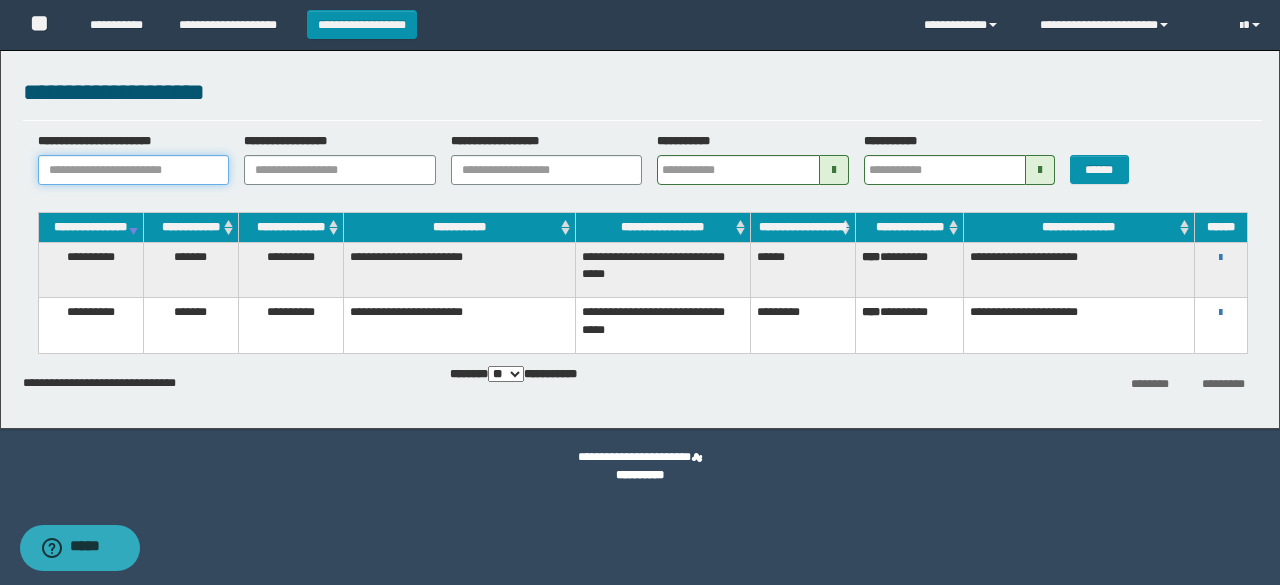 paste on "*******" 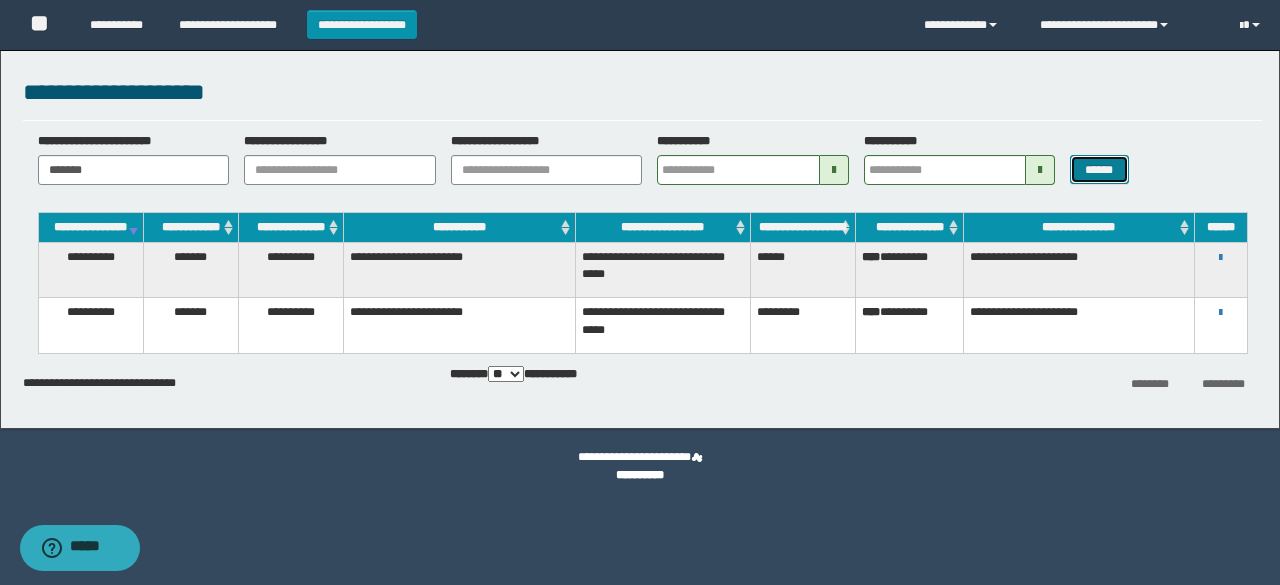 click on "******" at bounding box center [1099, 169] 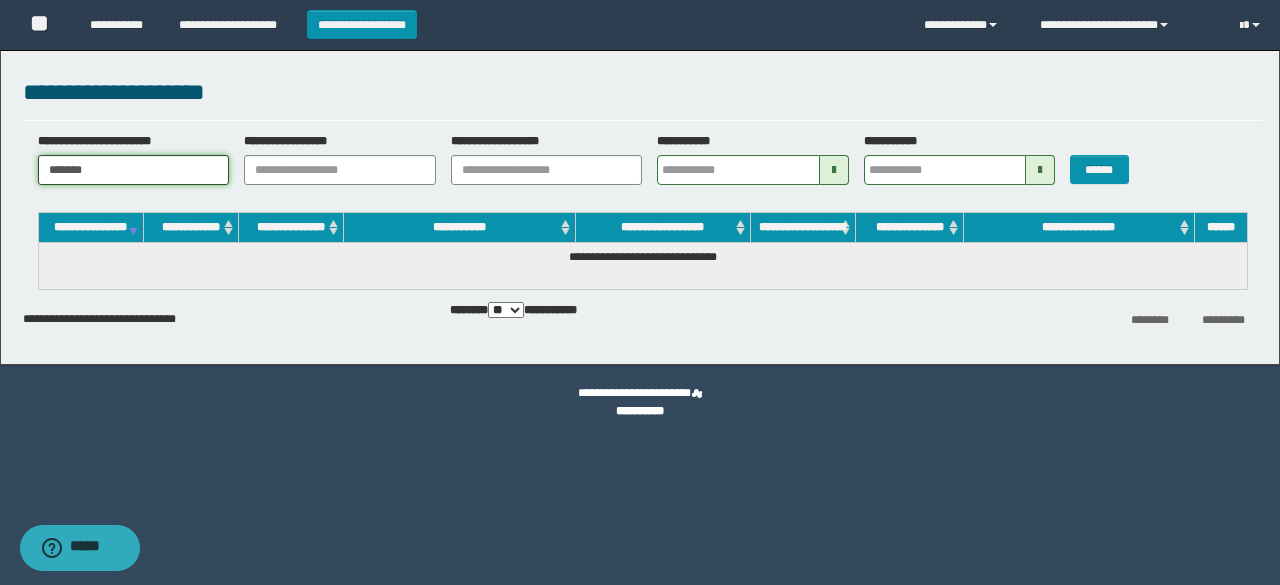 click on "*******" at bounding box center [134, 170] 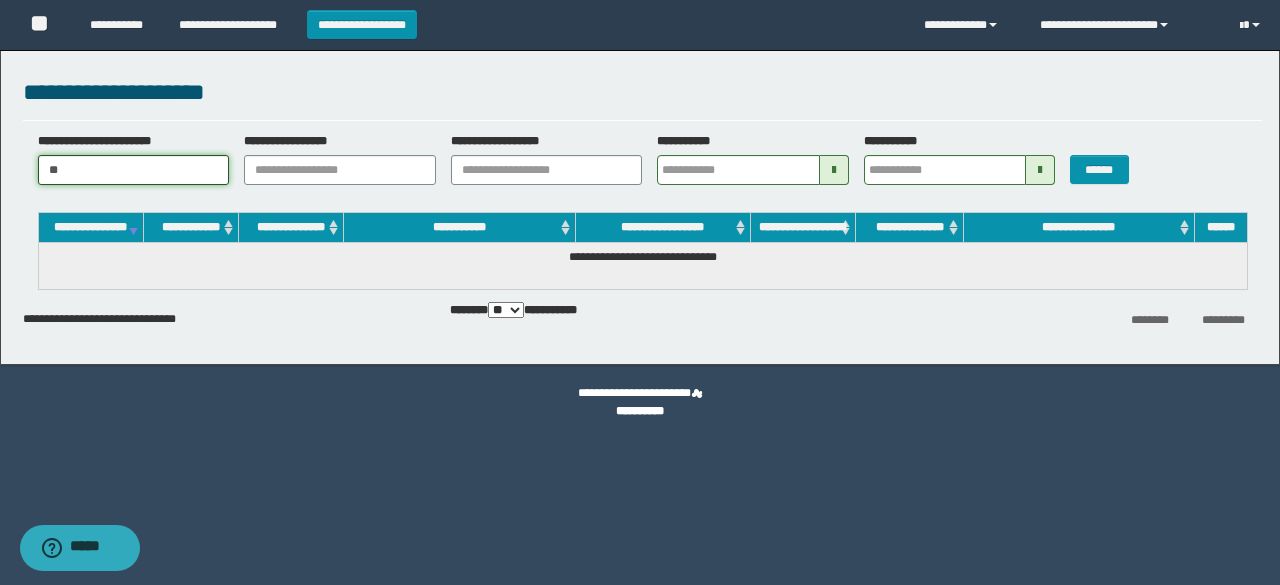 type on "*" 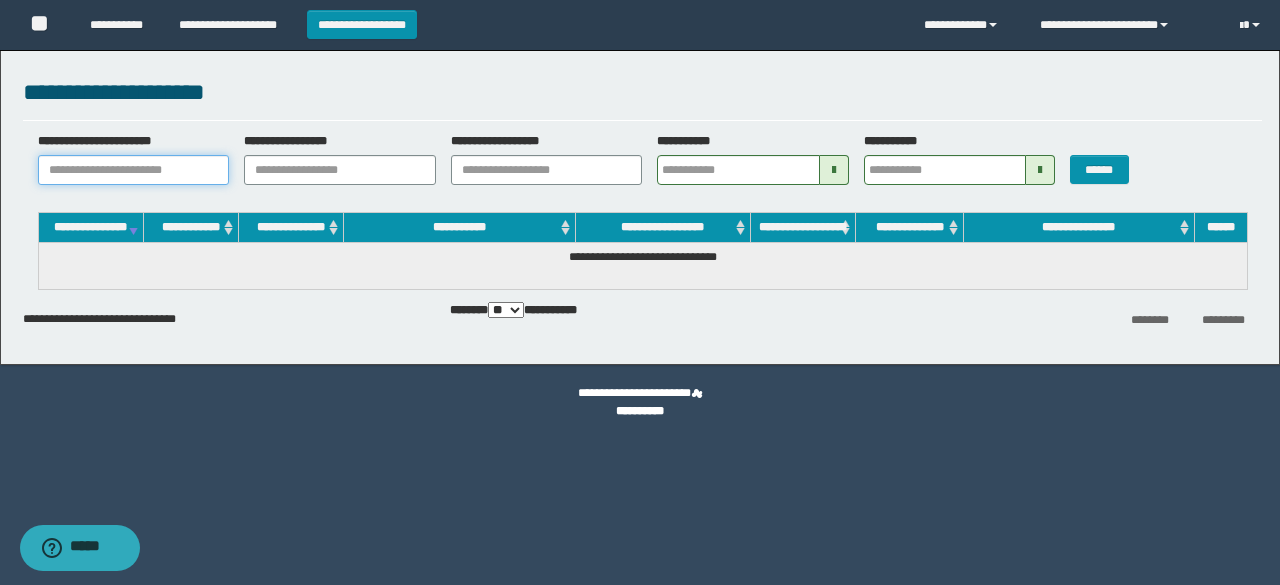 paste on "**********" 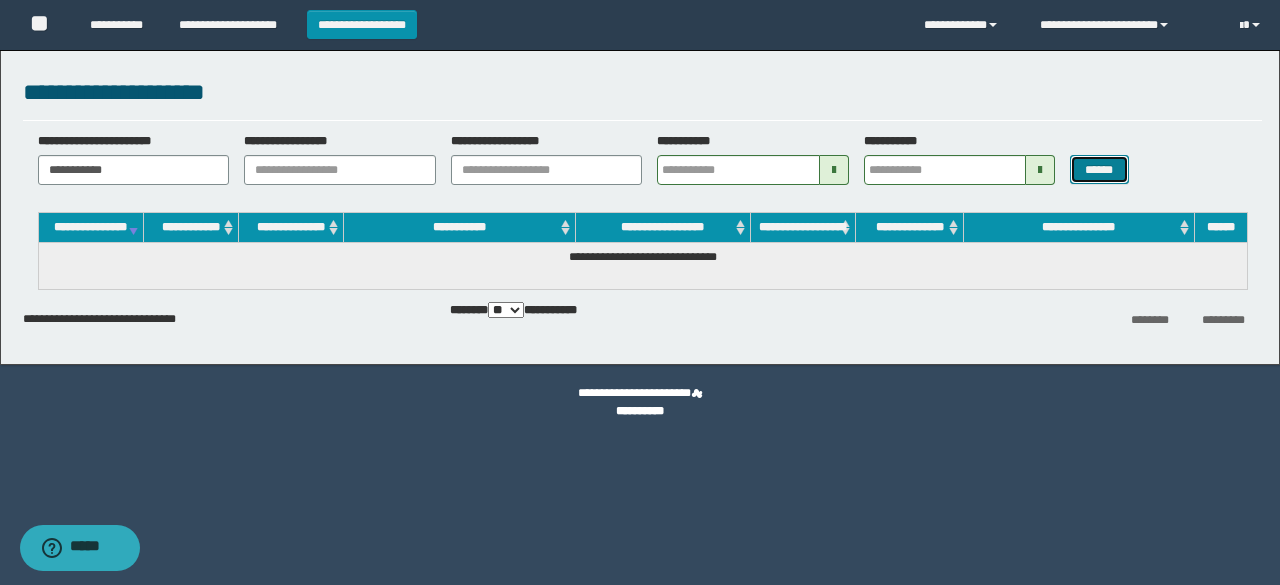 click on "******" at bounding box center (1099, 169) 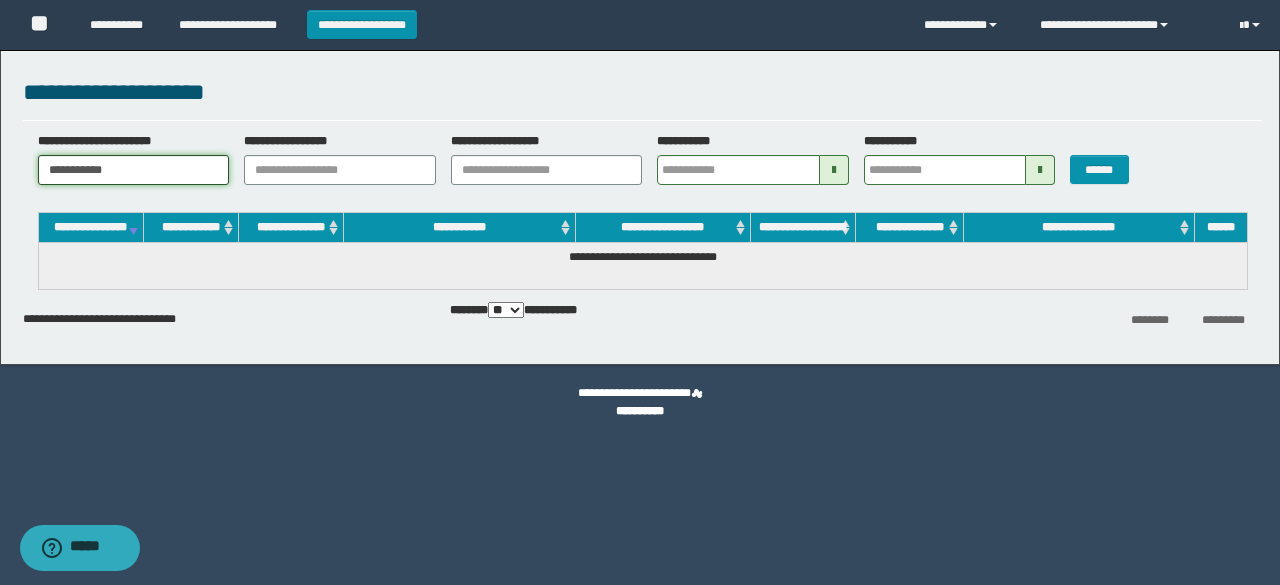 click on "**********" at bounding box center [134, 170] 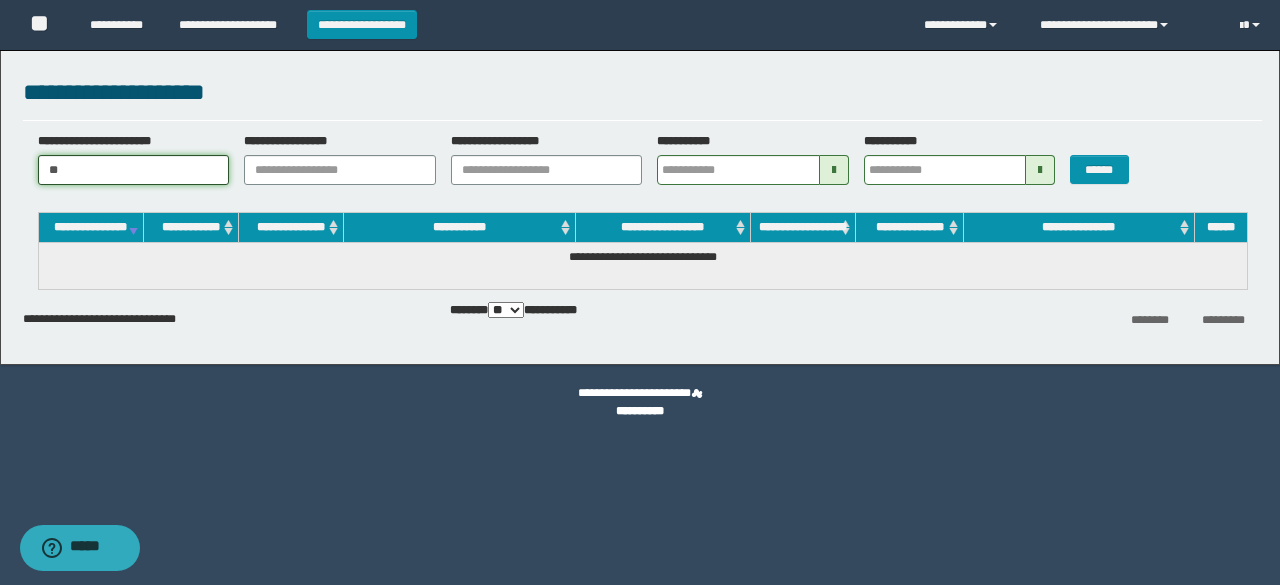 type on "*" 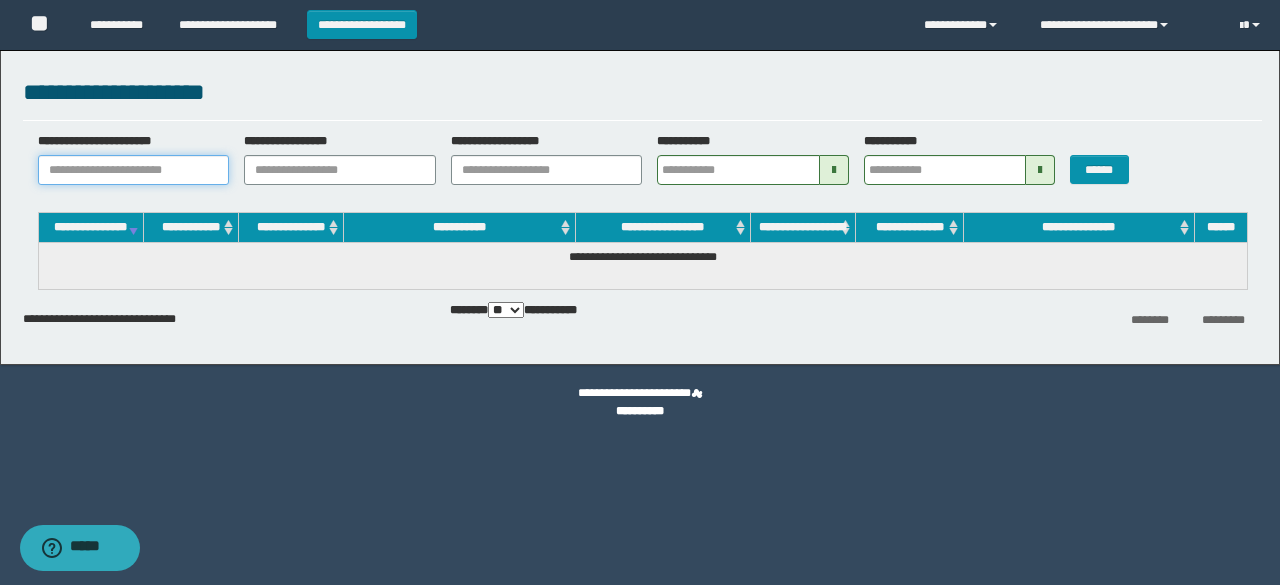 paste on "********" 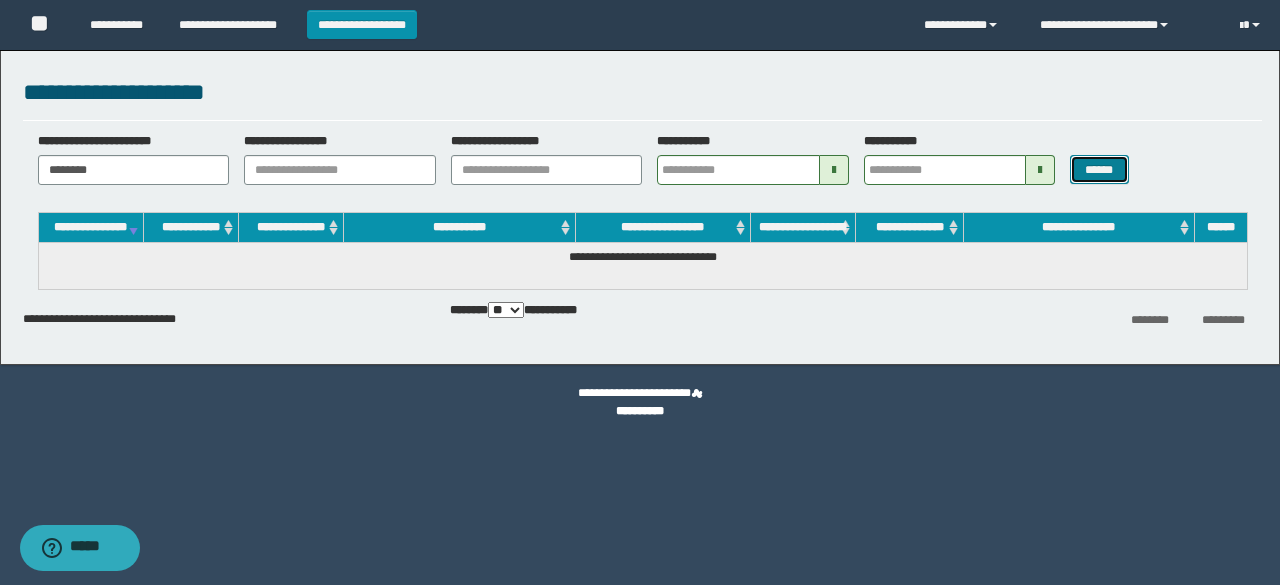 click on "******" at bounding box center (1099, 169) 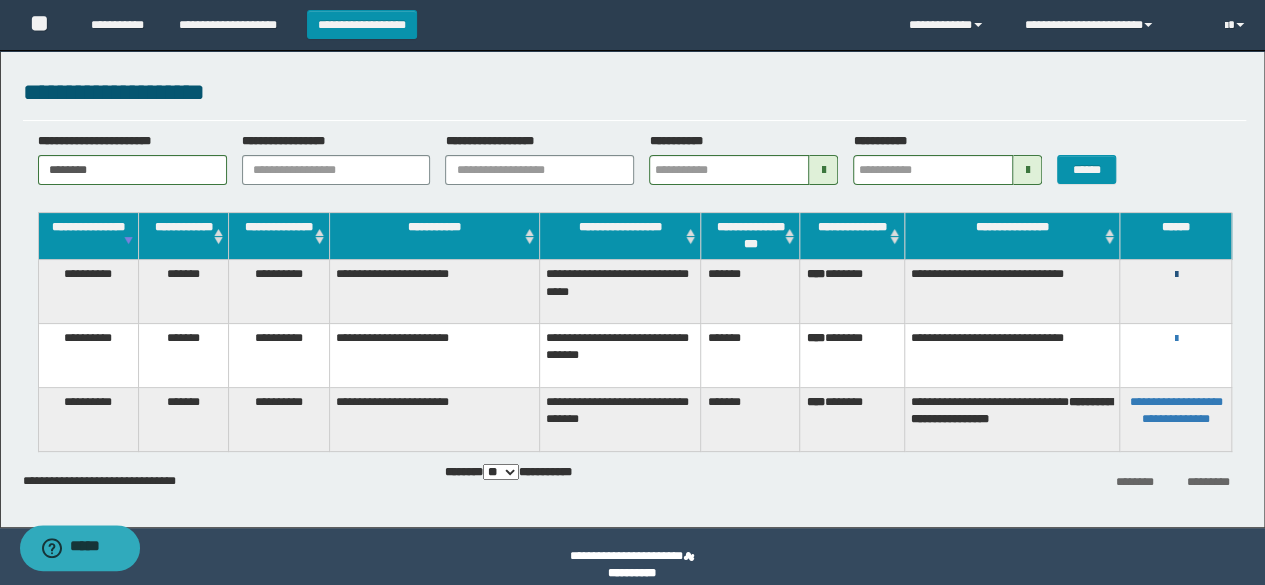 click at bounding box center (1175, 275) 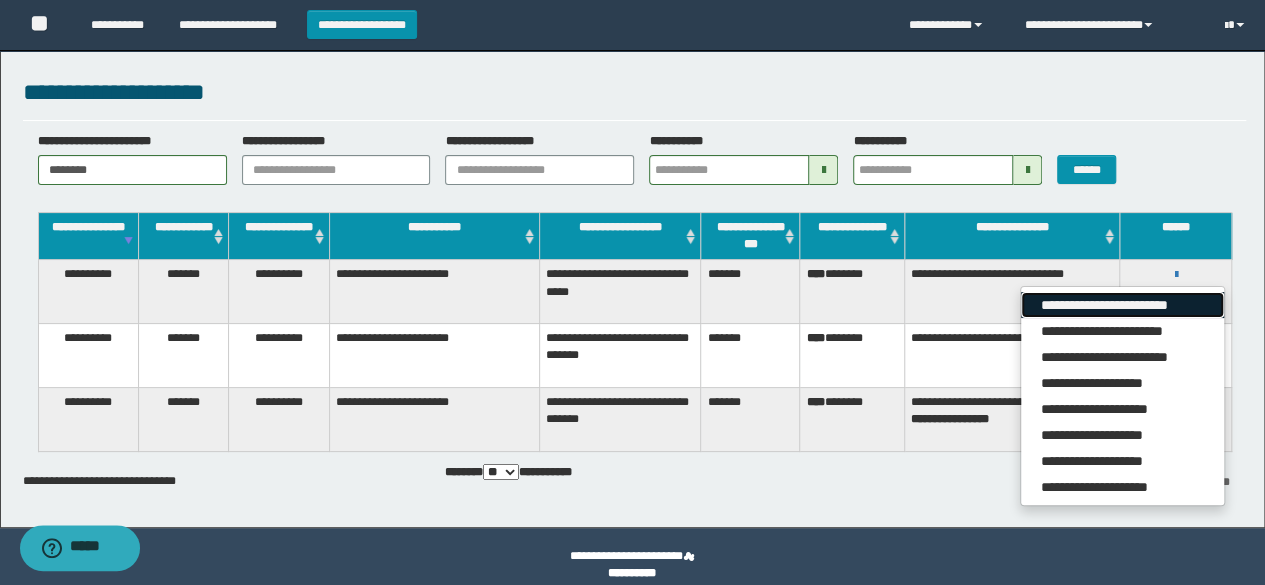 click on "**********" at bounding box center (1122, 305) 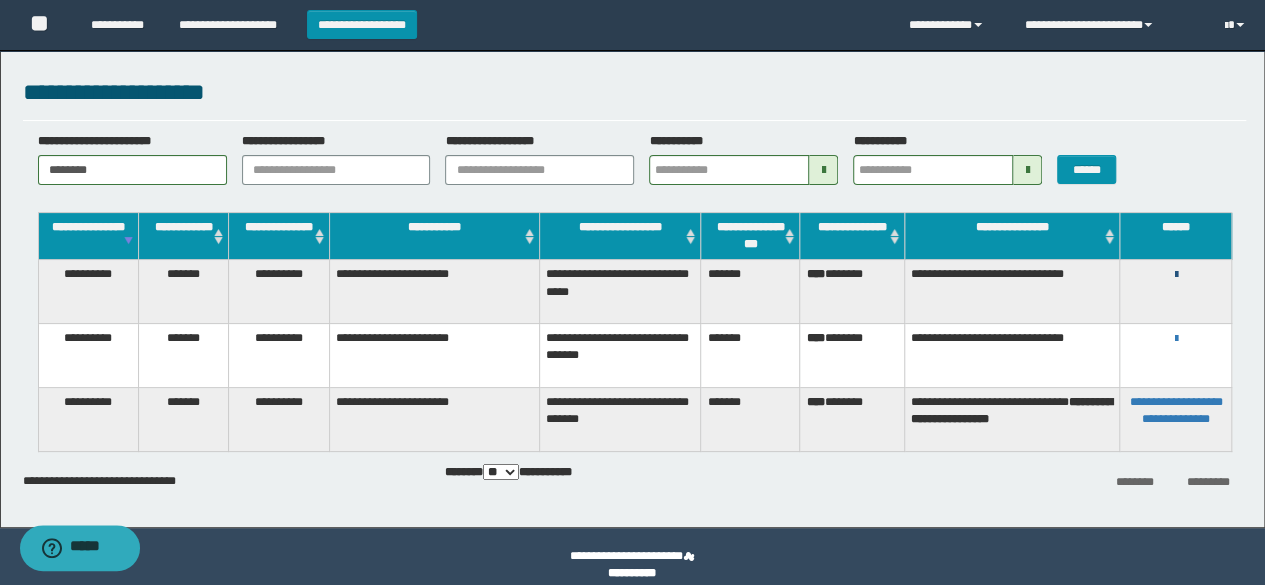 click at bounding box center [1175, 275] 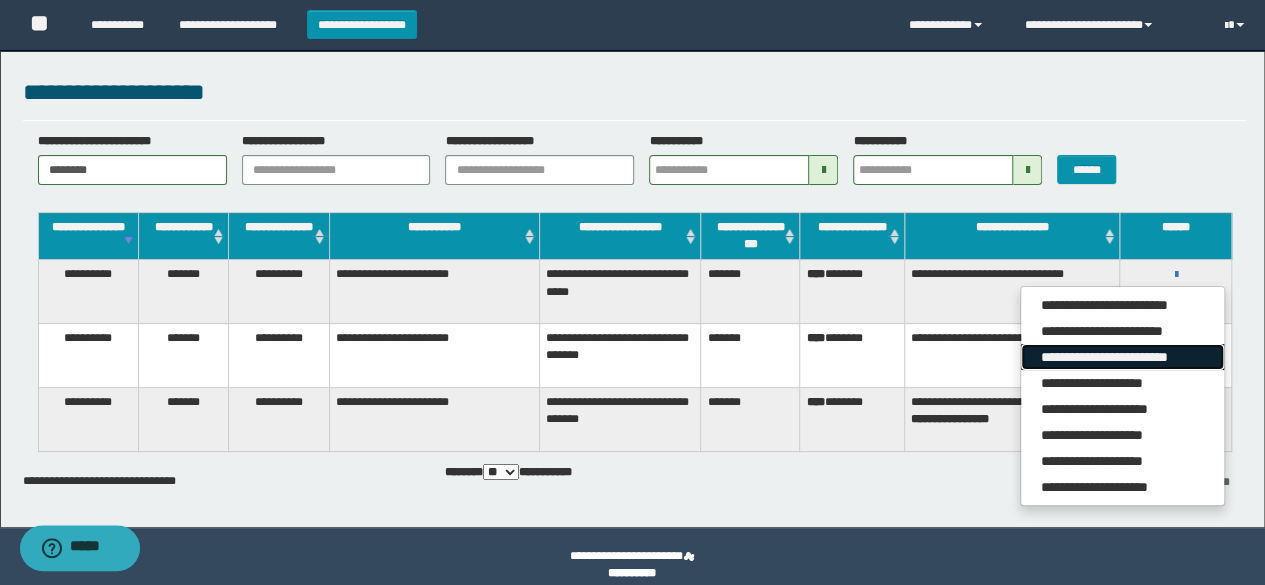 click on "**********" at bounding box center [1122, 357] 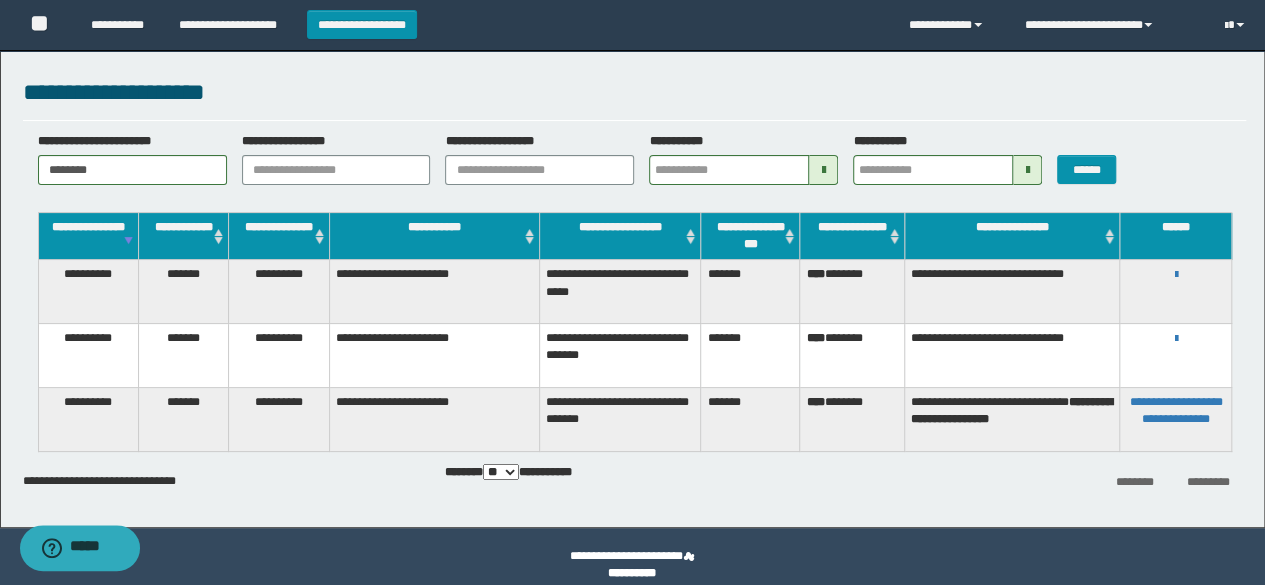 click on "******** *********" at bounding box center (1042, 480) 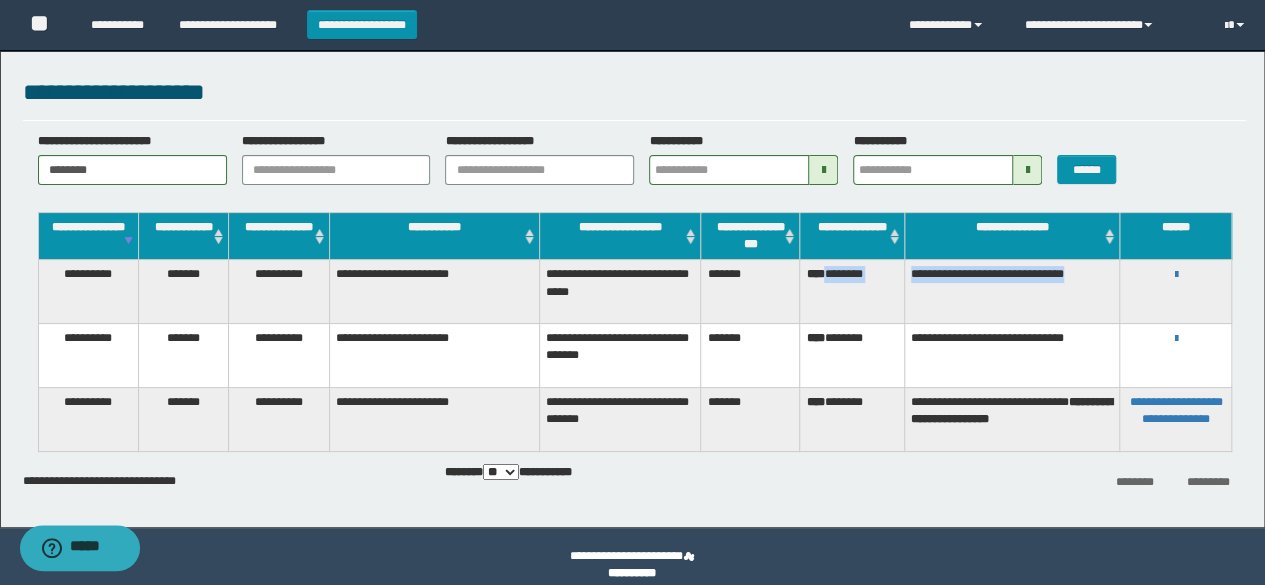 drag, startPoint x: 830, startPoint y: 273, endPoint x: 974, endPoint y: 302, distance: 146.89111 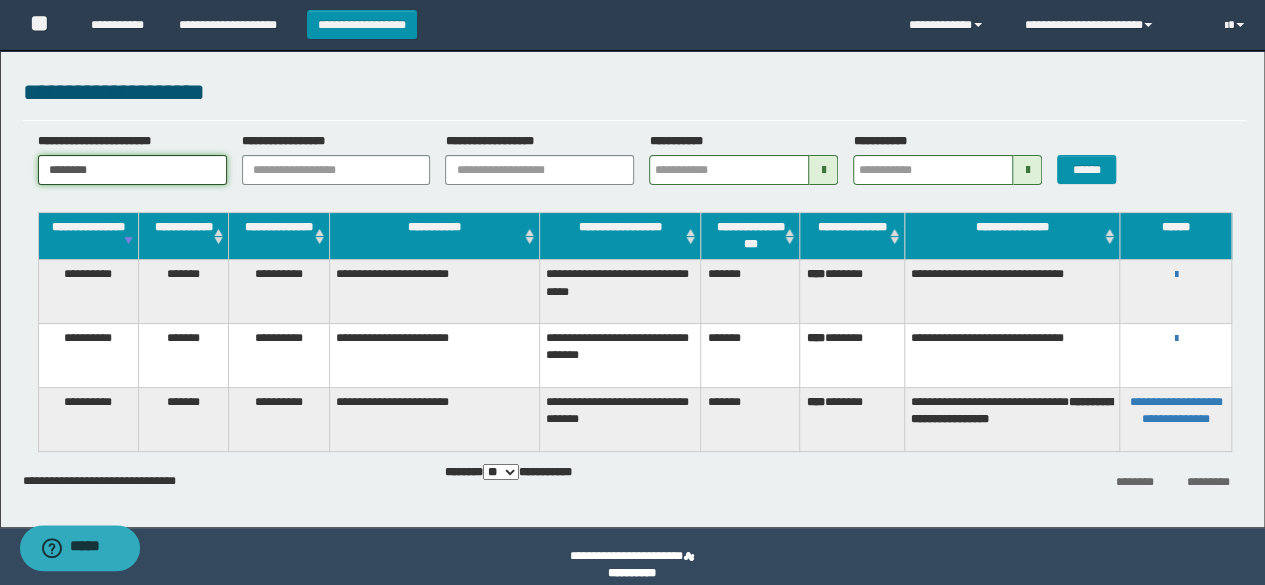 click on "********" at bounding box center [132, 170] 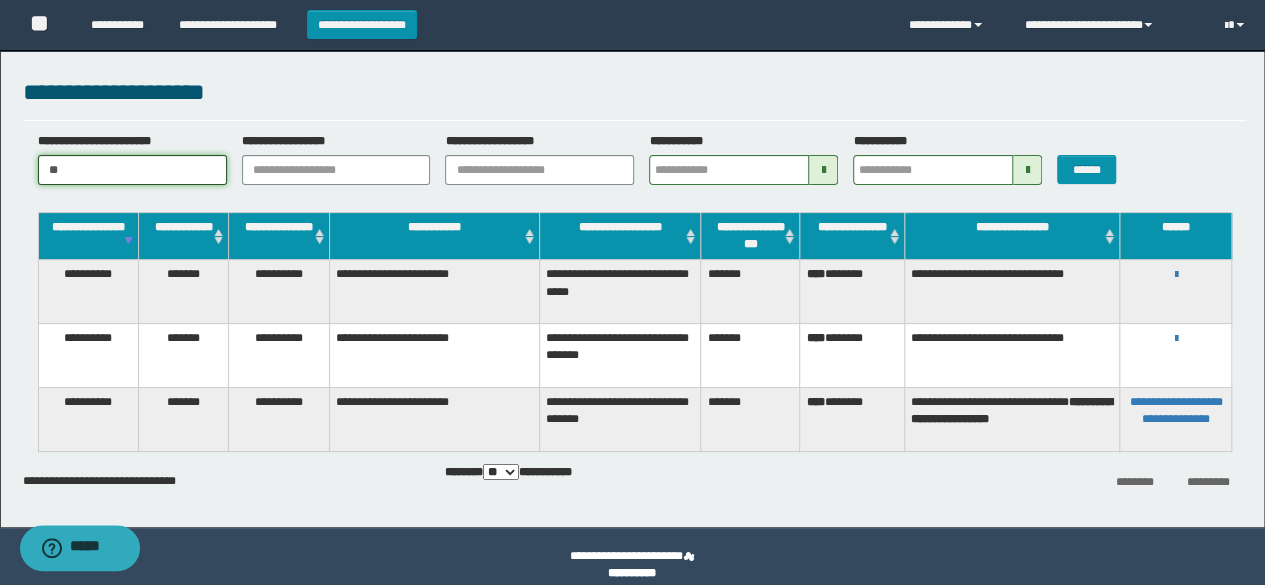type on "*" 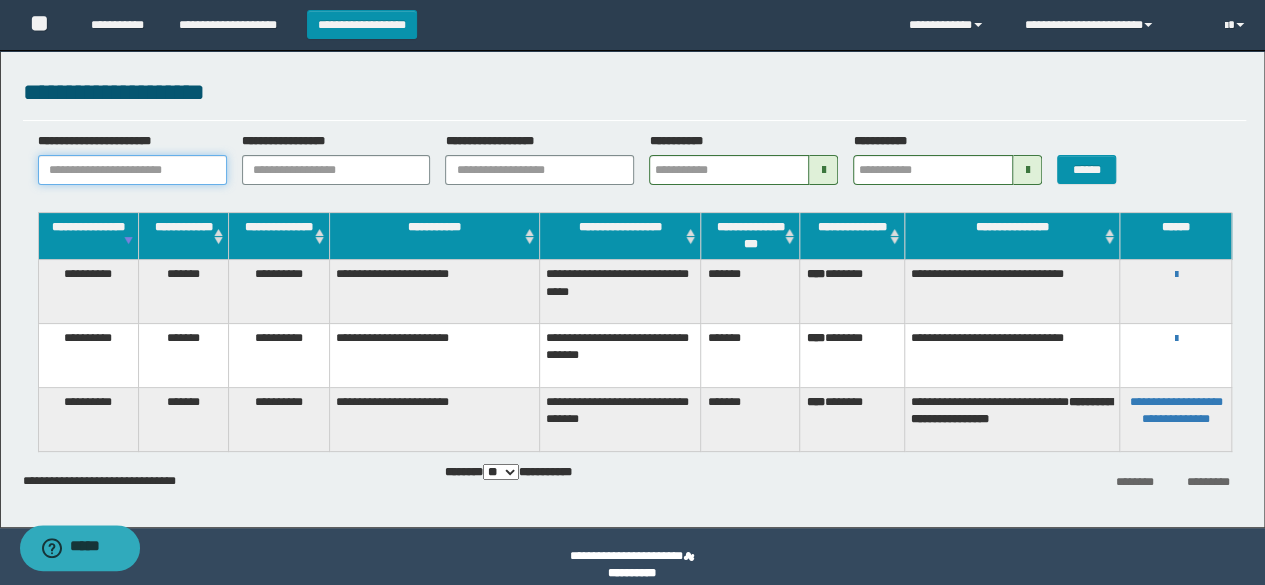 paste on "**********" 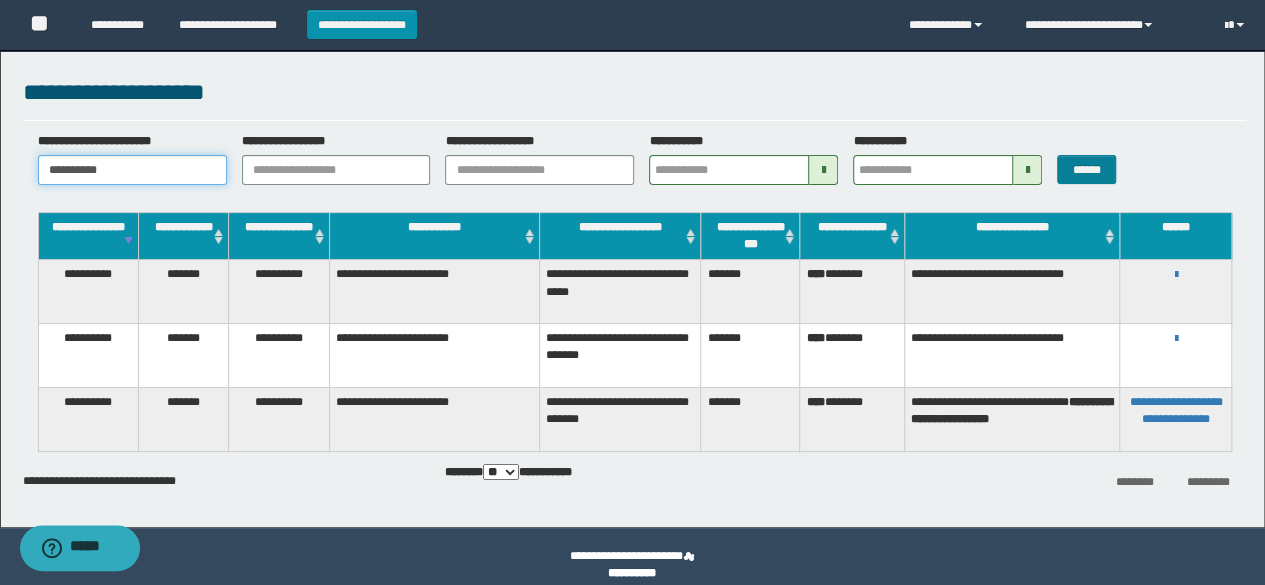 type on "**********" 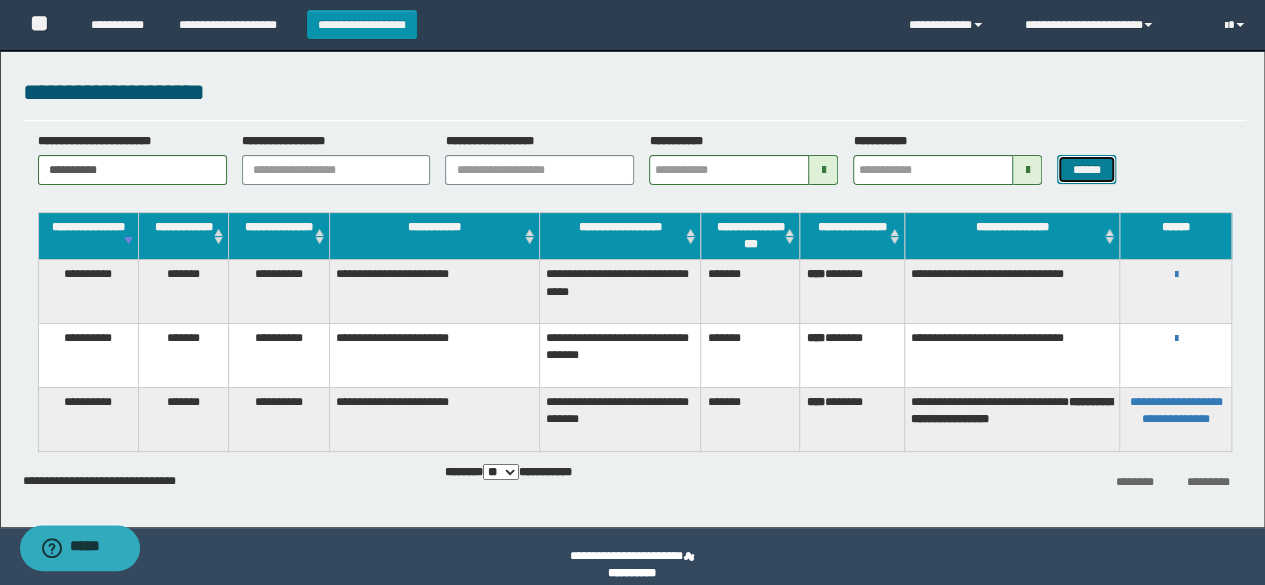 click on "******" at bounding box center [1086, 169] 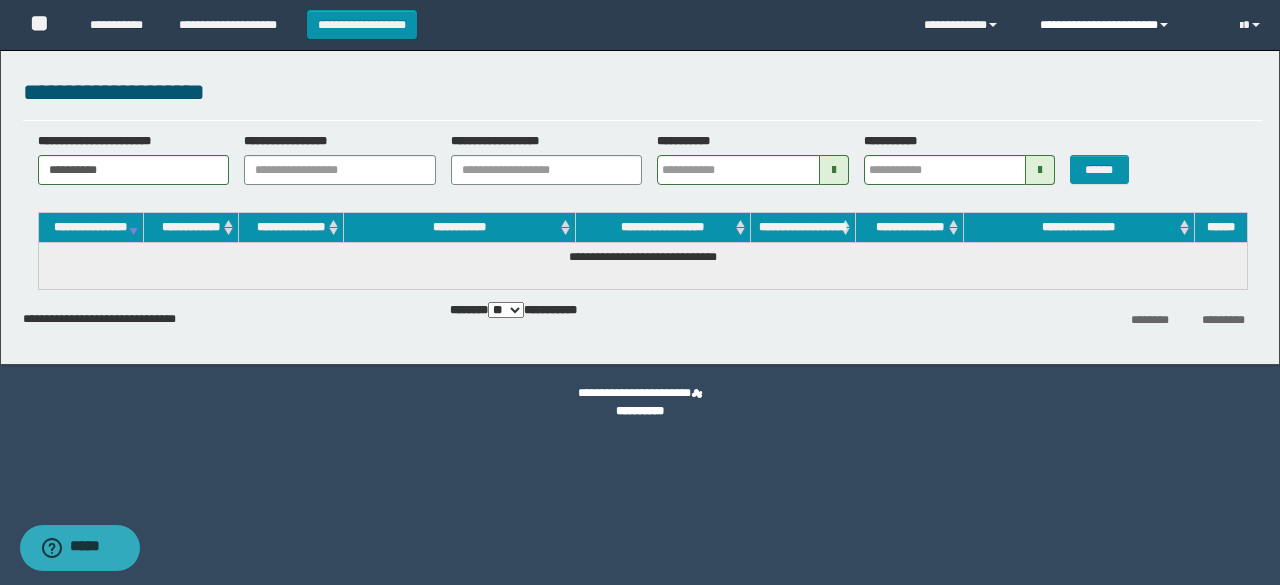 click at bounding box center [1164, 25] 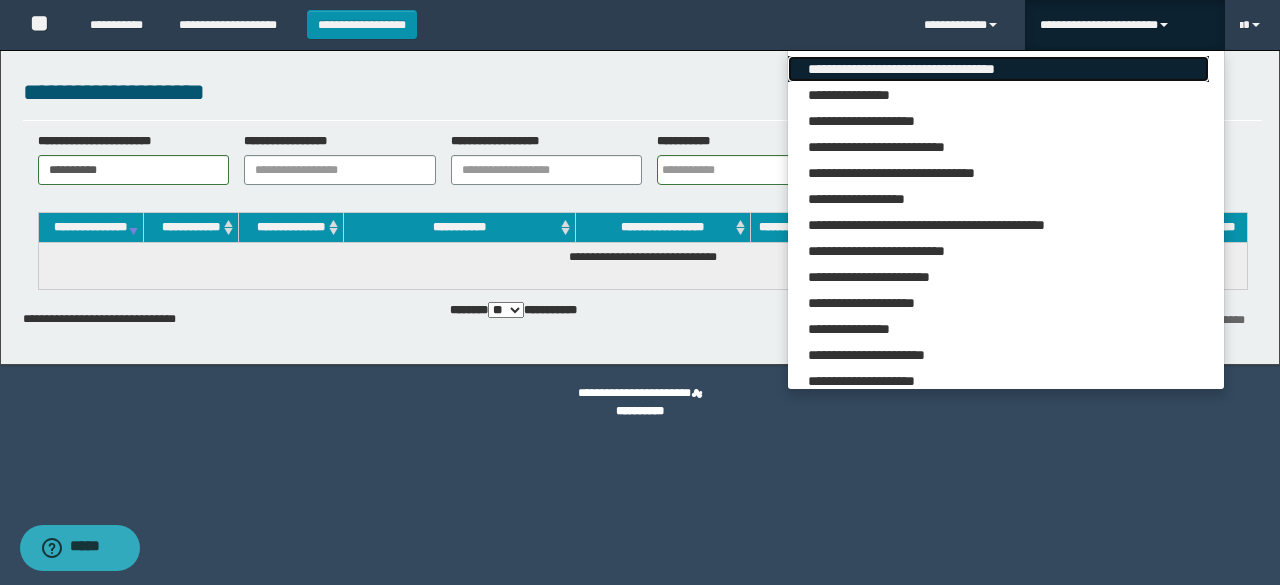 click on "**********" at bounding box center [998, 69] 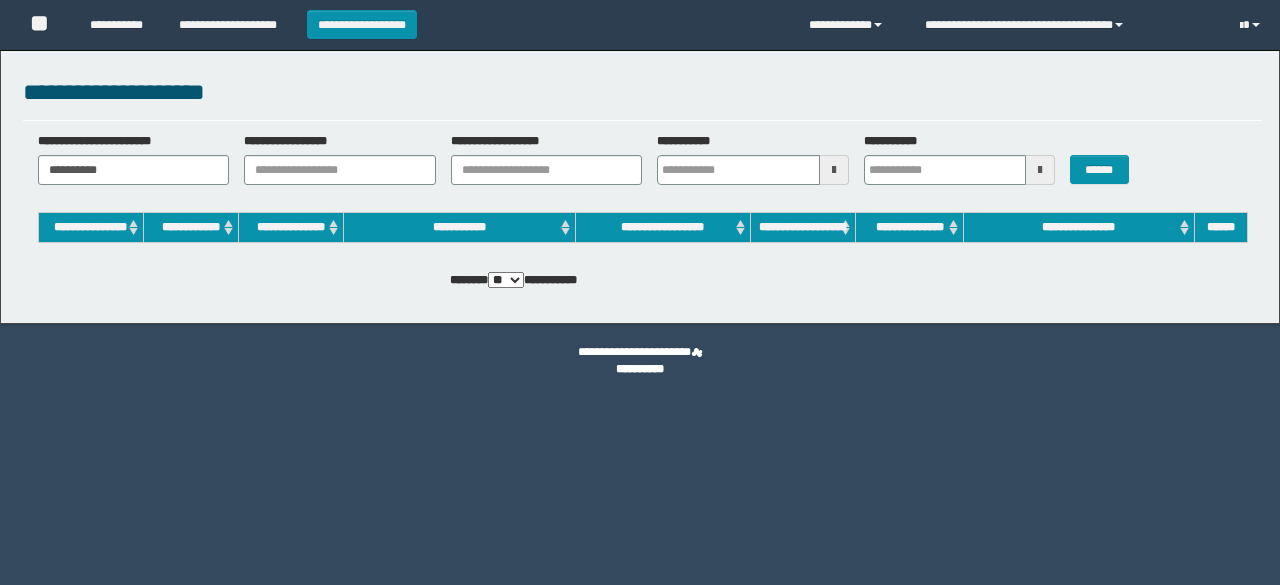 scroll, scrollTop: 0, scrollLeft: 0, axis: both 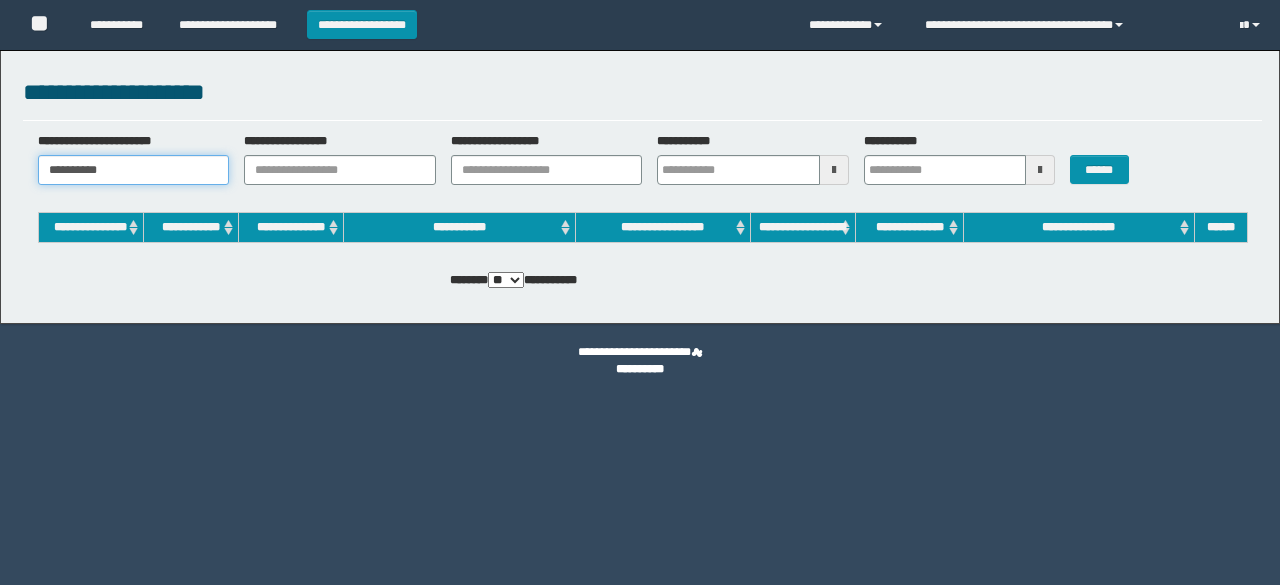 click on "**********" at bounding box center [134, 170] 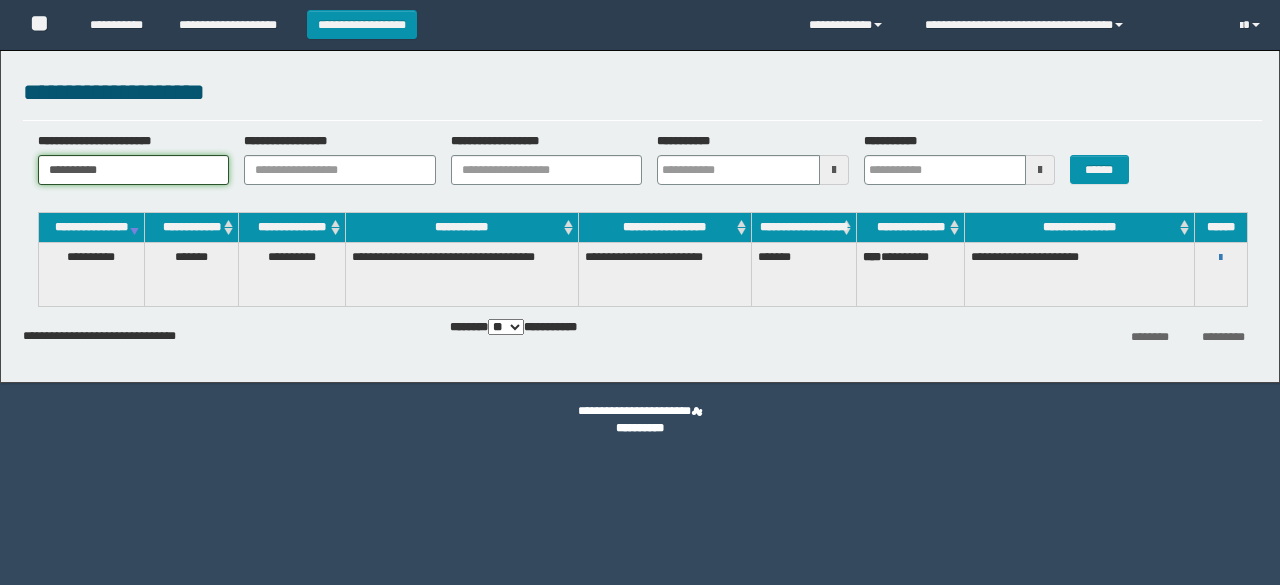 scroll, scrollTop: 0, scrollLeft: 0, axis: both 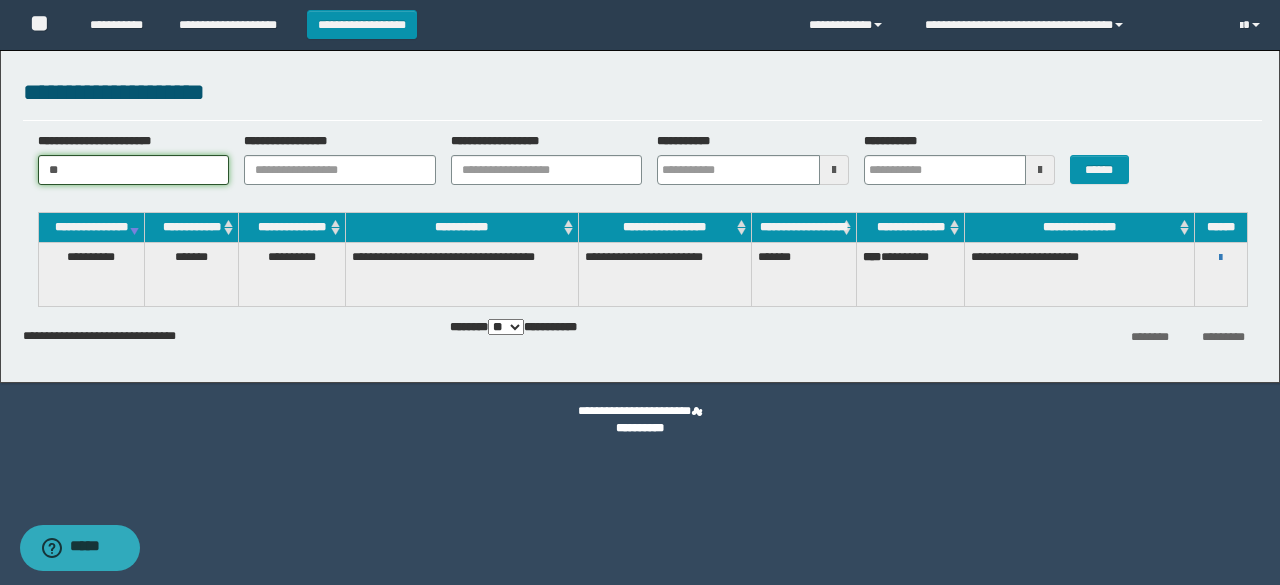 type on "*" 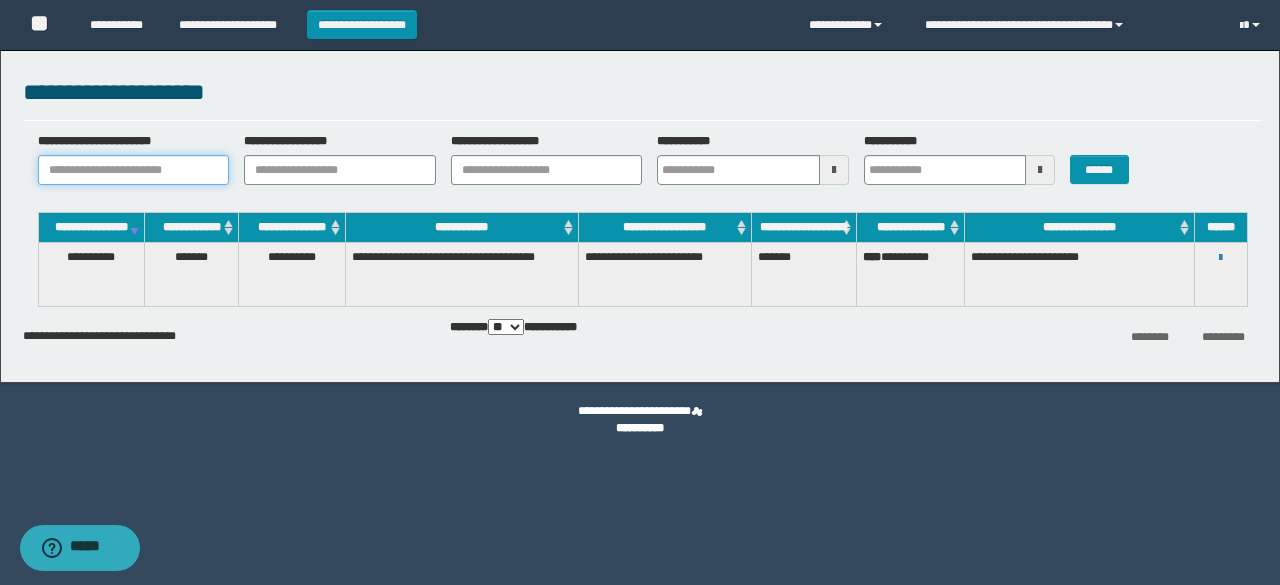 paste on "********" 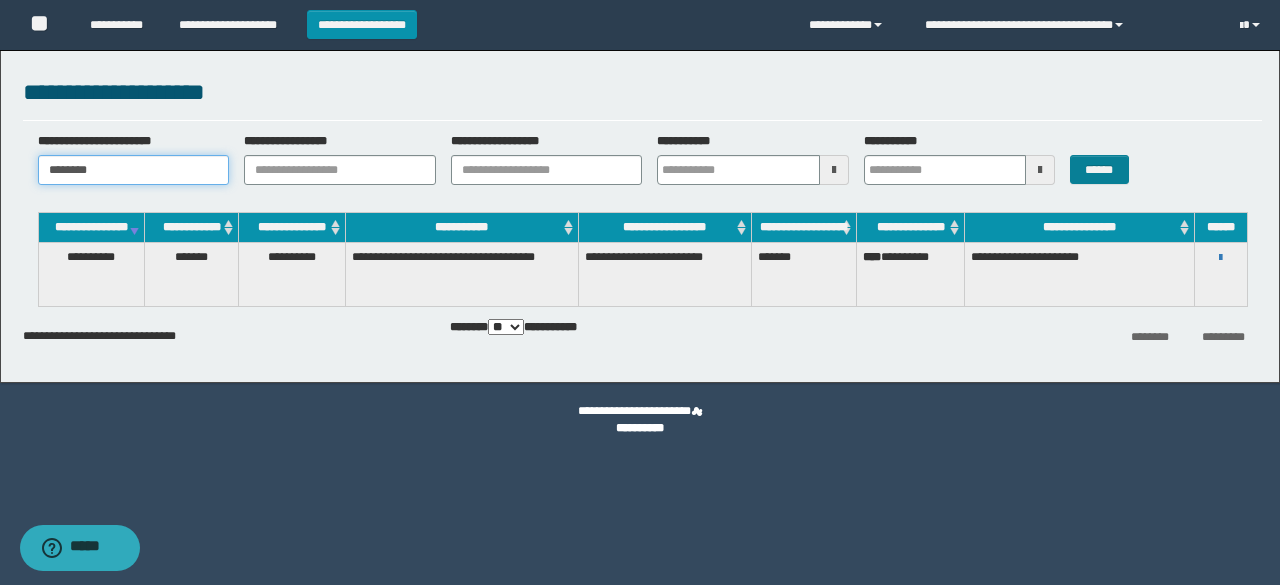type on "********" 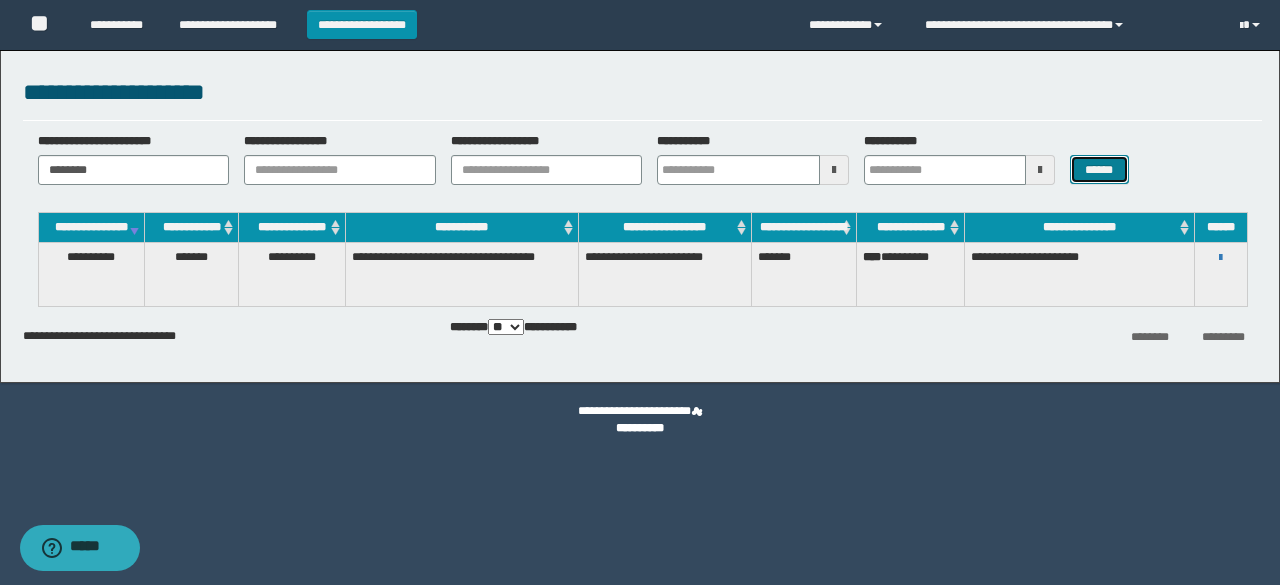 click on "******" at bounding box center [1099, 169] 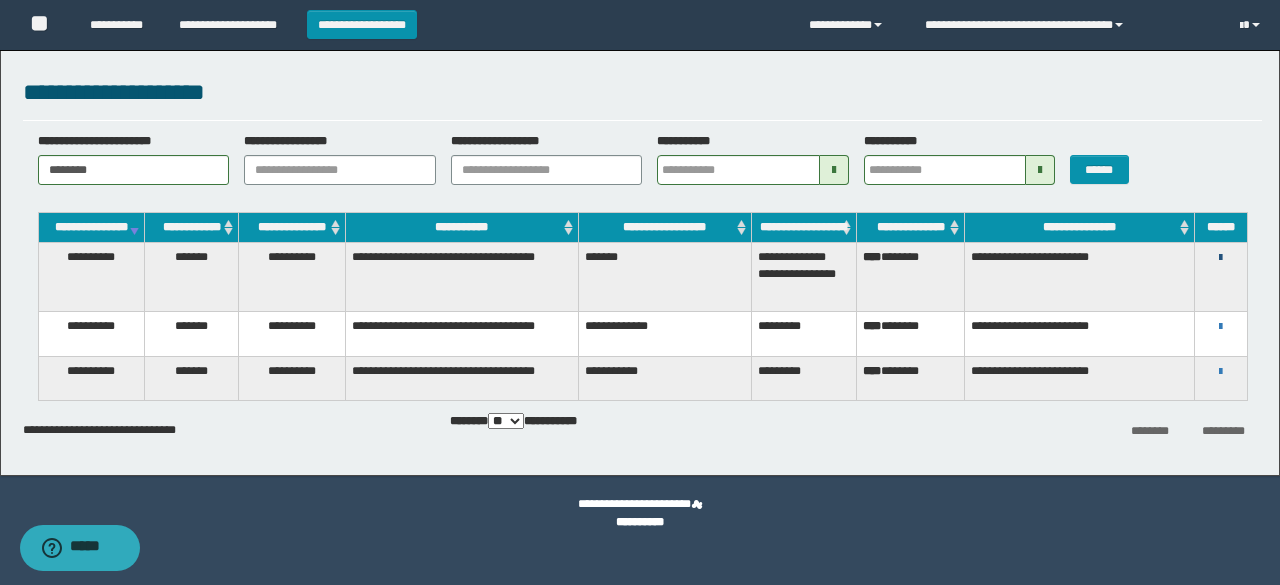 click at bounding box center [1220, 258] 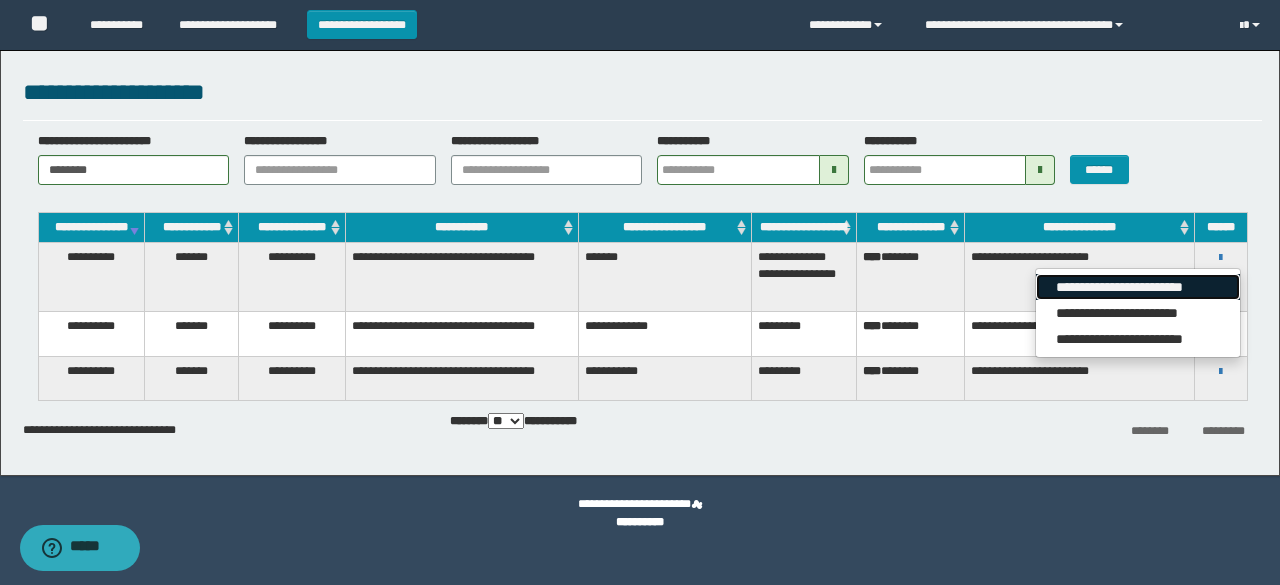click on "**********" at bounding box center [1137, 287] 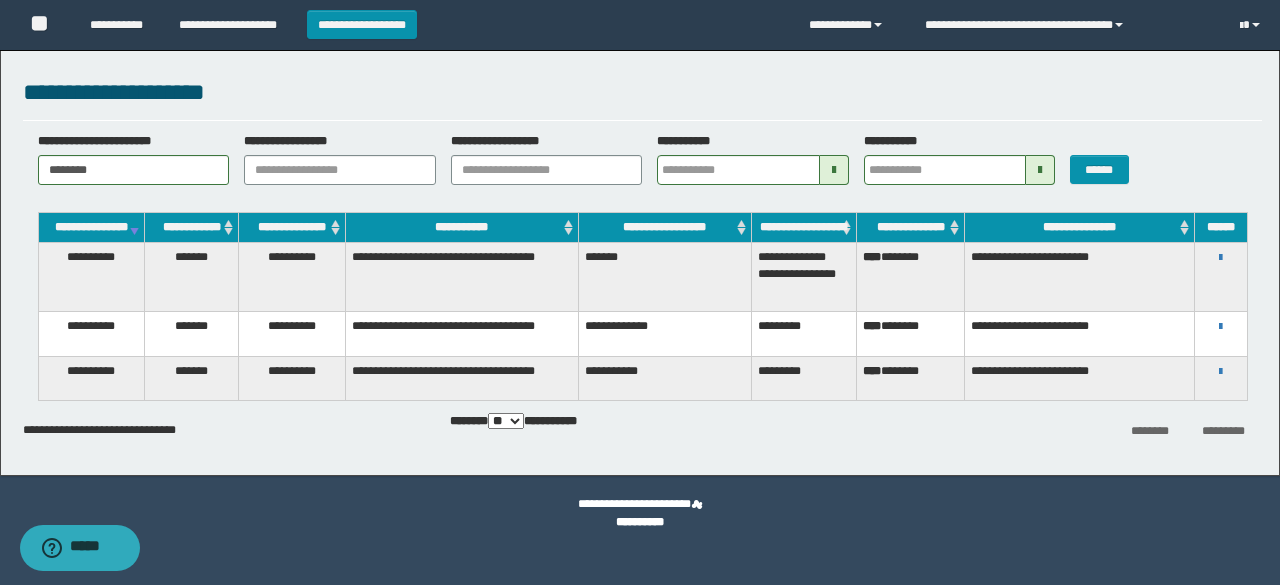 click on "******** *********" at bounding box center [1054, 429] 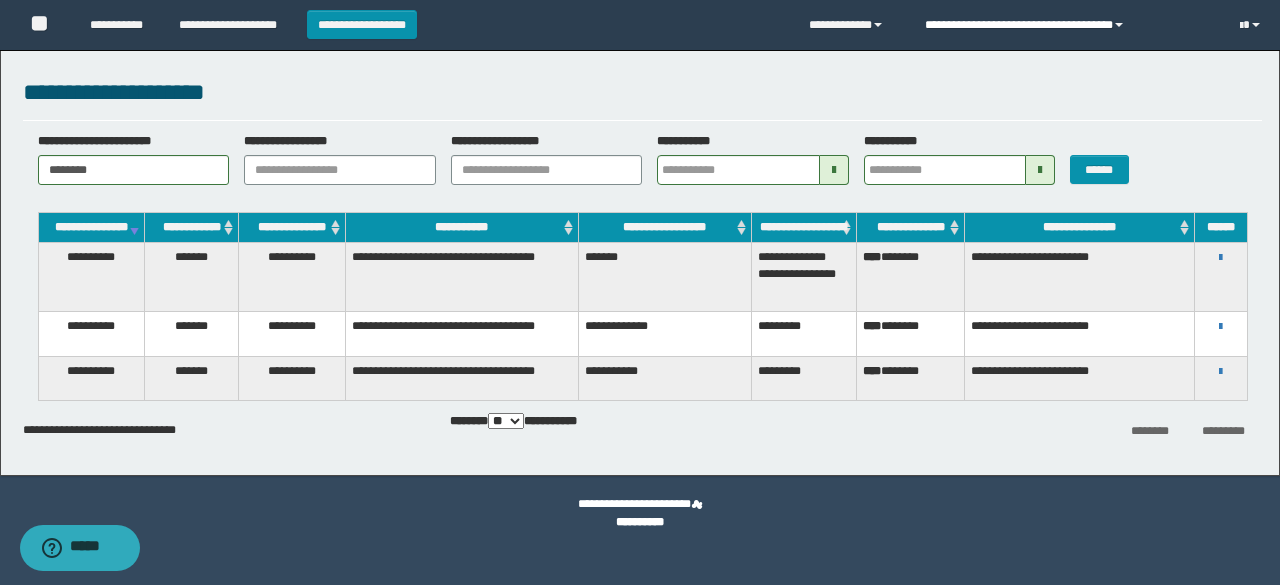 click on "**********" at bounding box center [1067, 25] 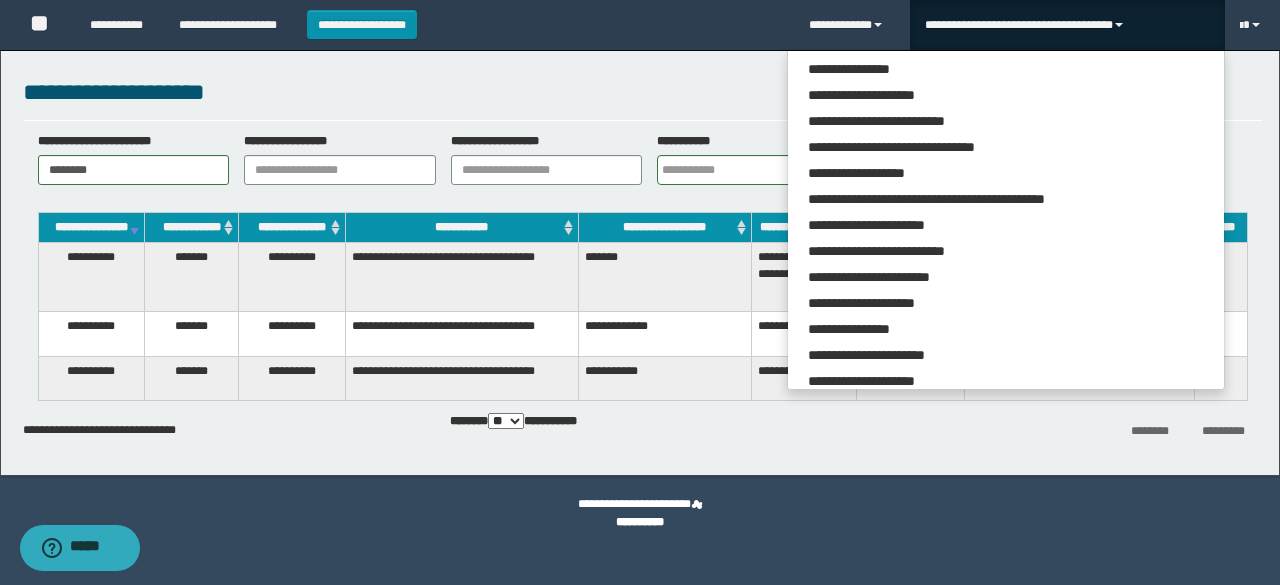 scroll, scrollTop: 113, scrollLeft: 0, axis: vertical 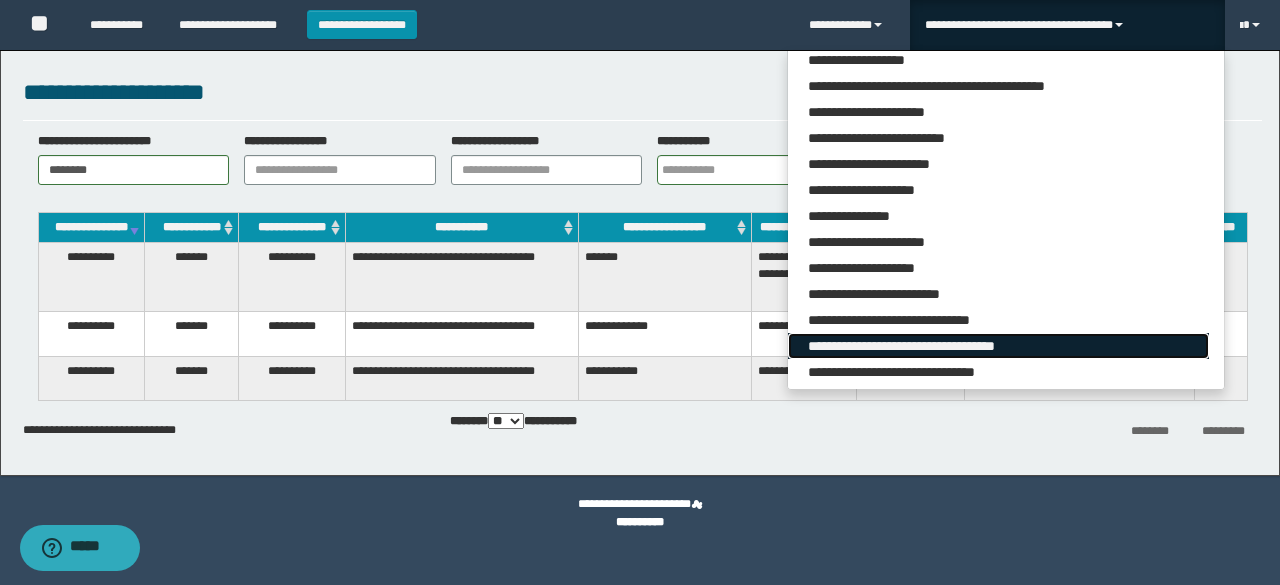 click on "**********" at bounding box center (998, 346) 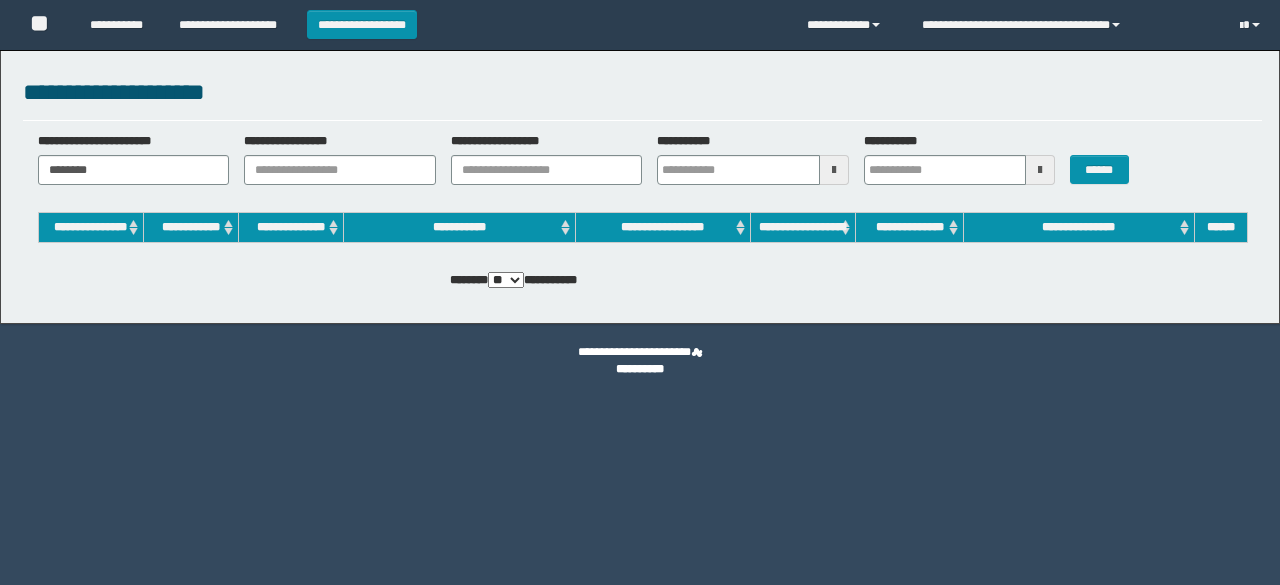 scroll, scrollTop: 0, scrollLeft: 0, axis: both 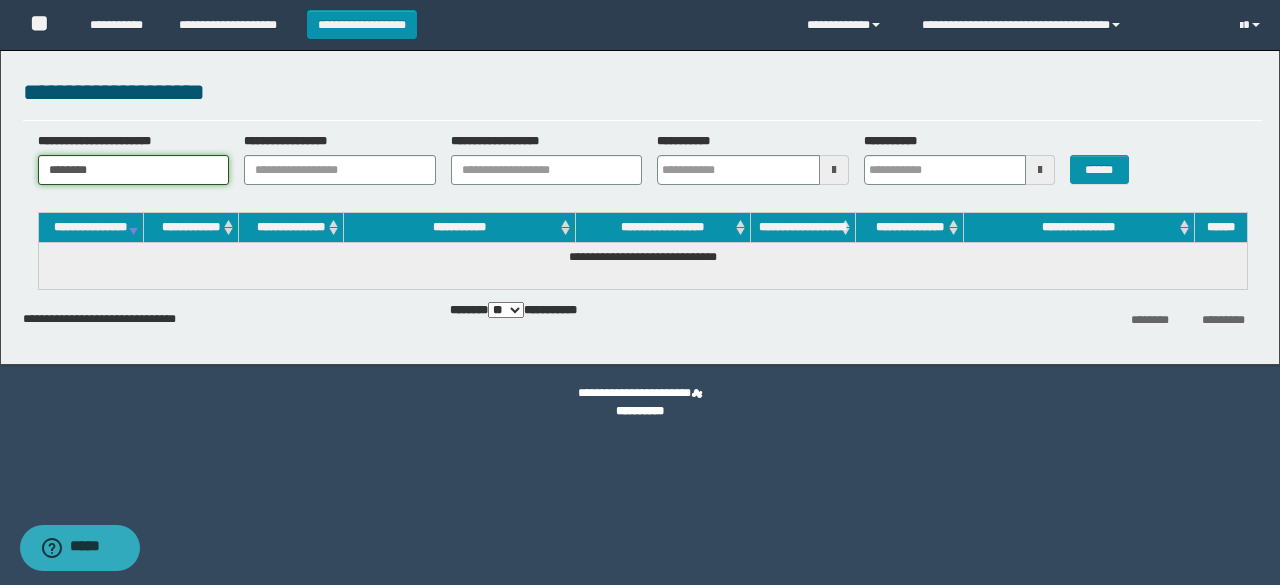 click on "********" at bounding box center [134, 170] 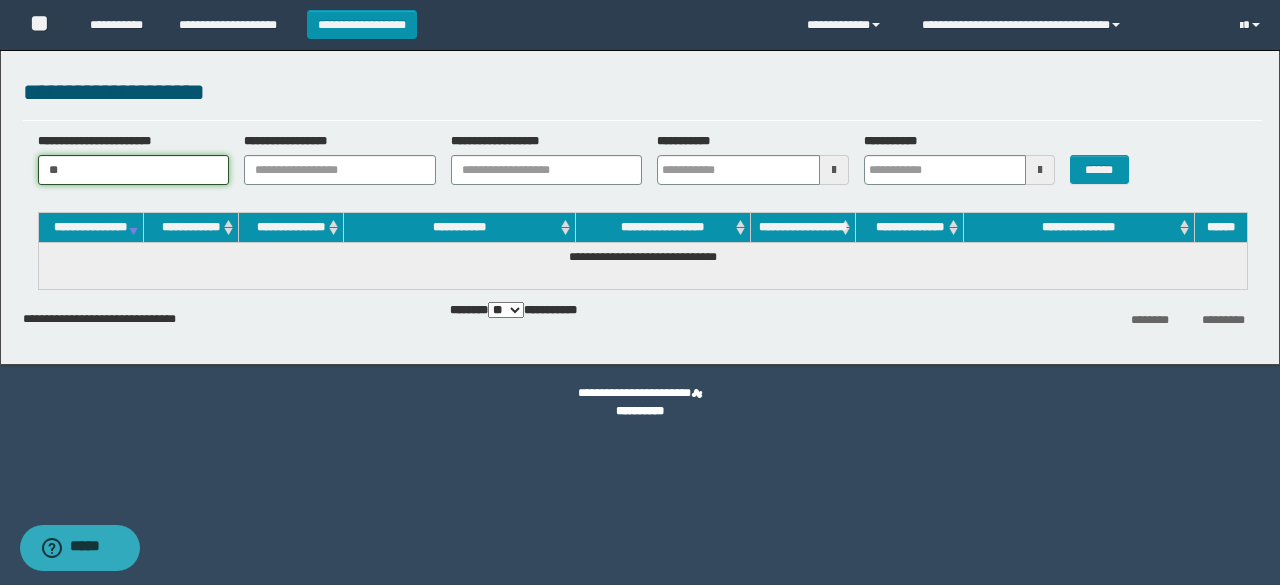type on "*" 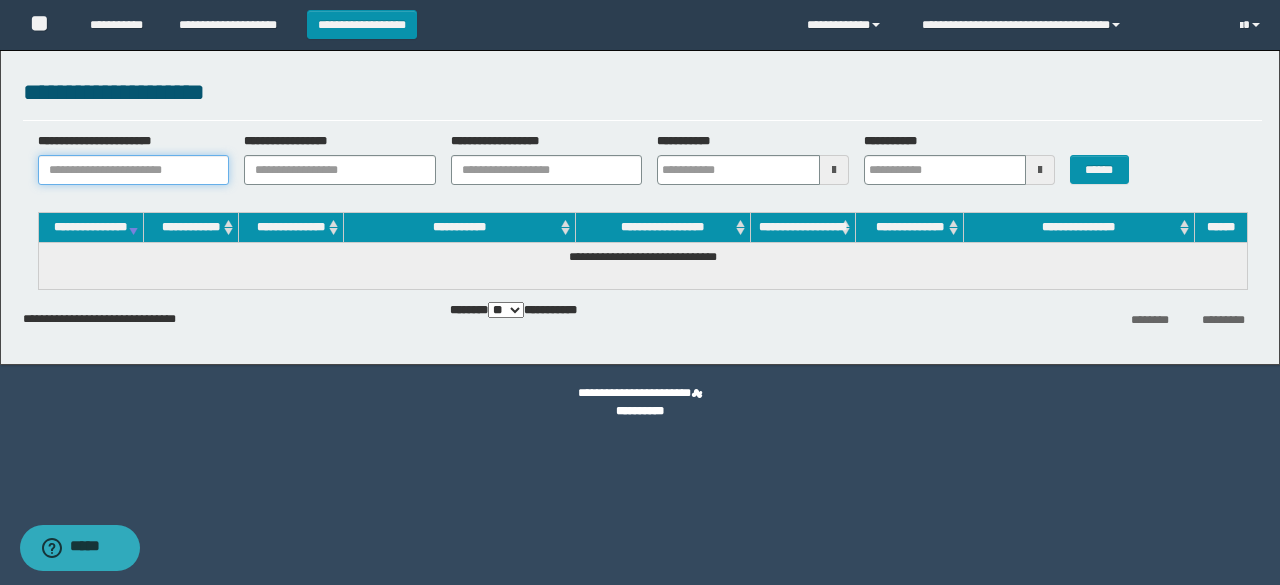 paste on "**********" 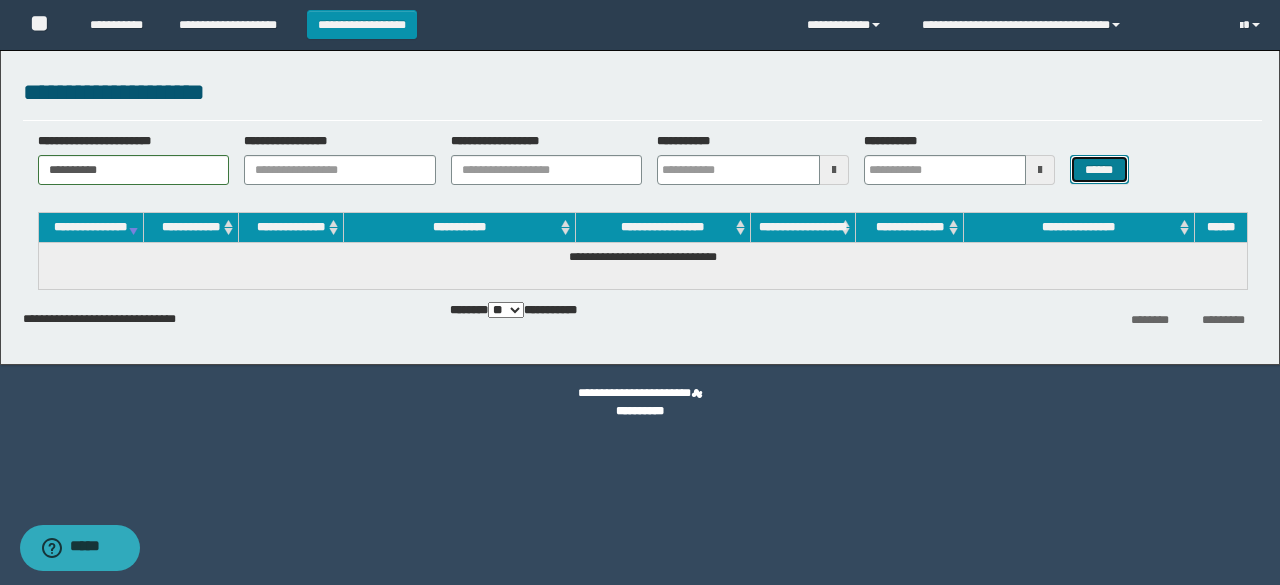 click on "******" at bounding box center [1099, 169] 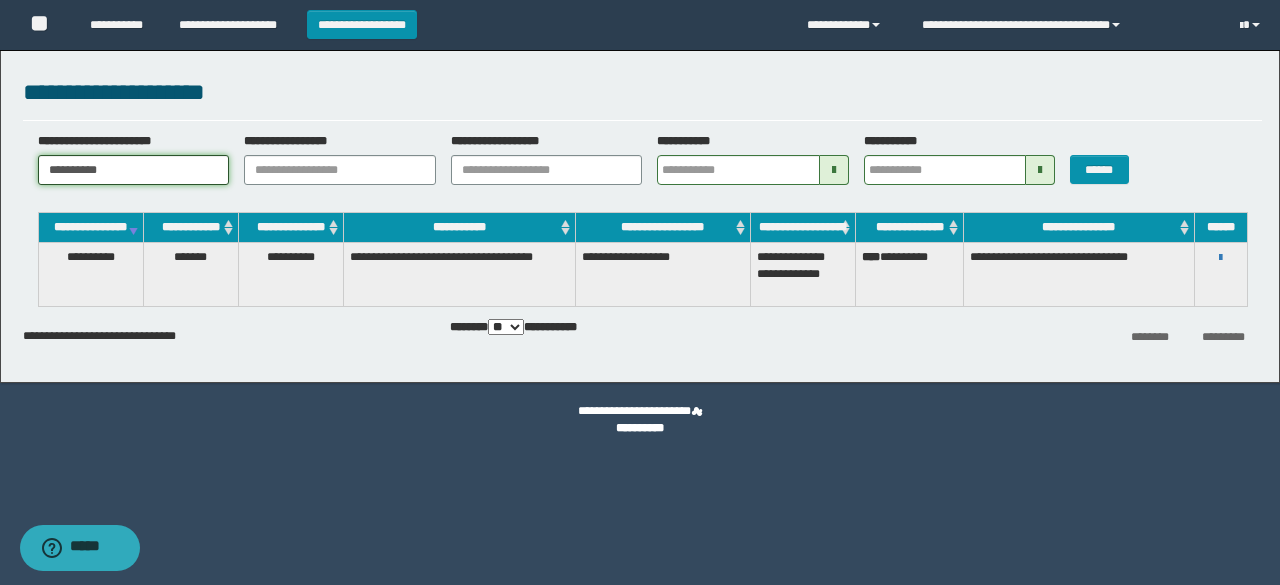 click on "**********" at bounding box center [134, 170] 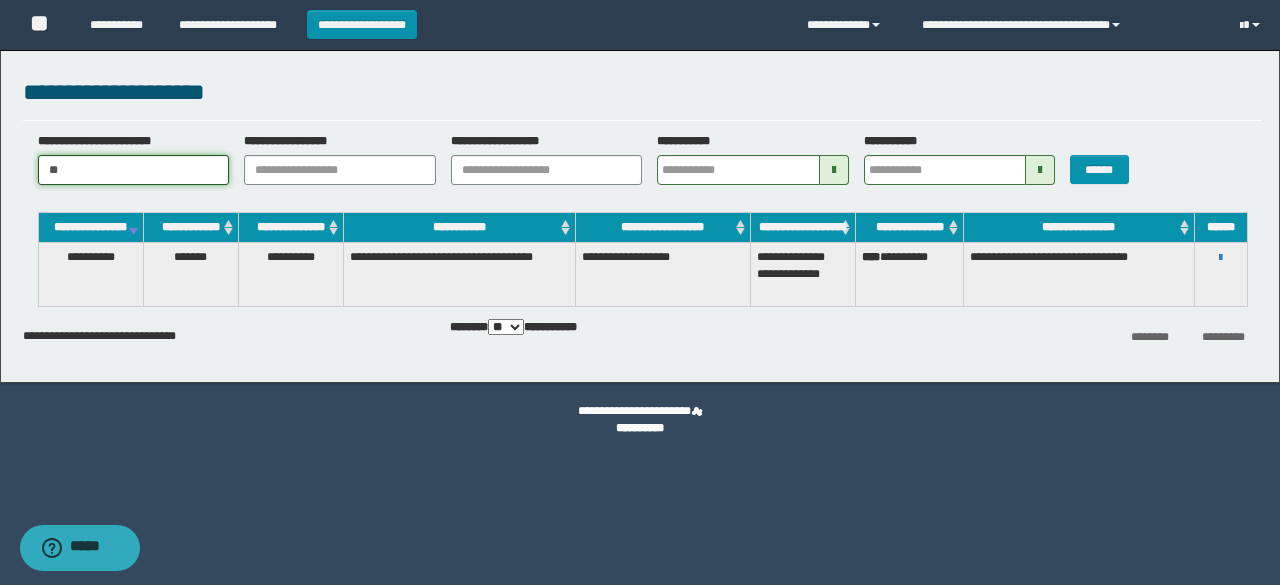 type on "*" 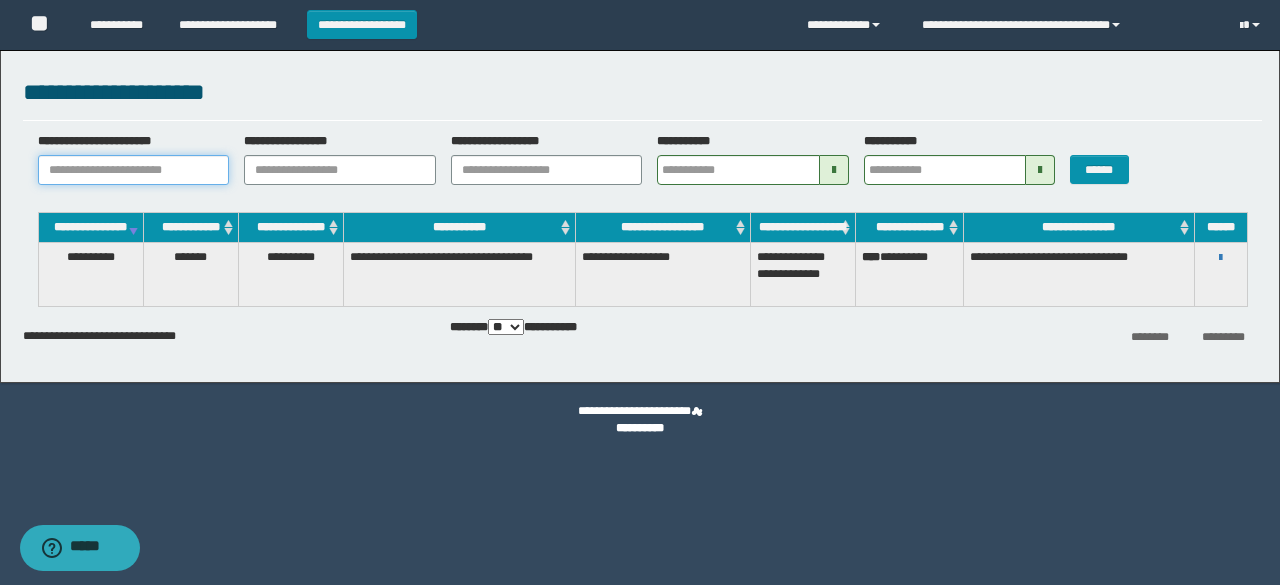 paste on "********" 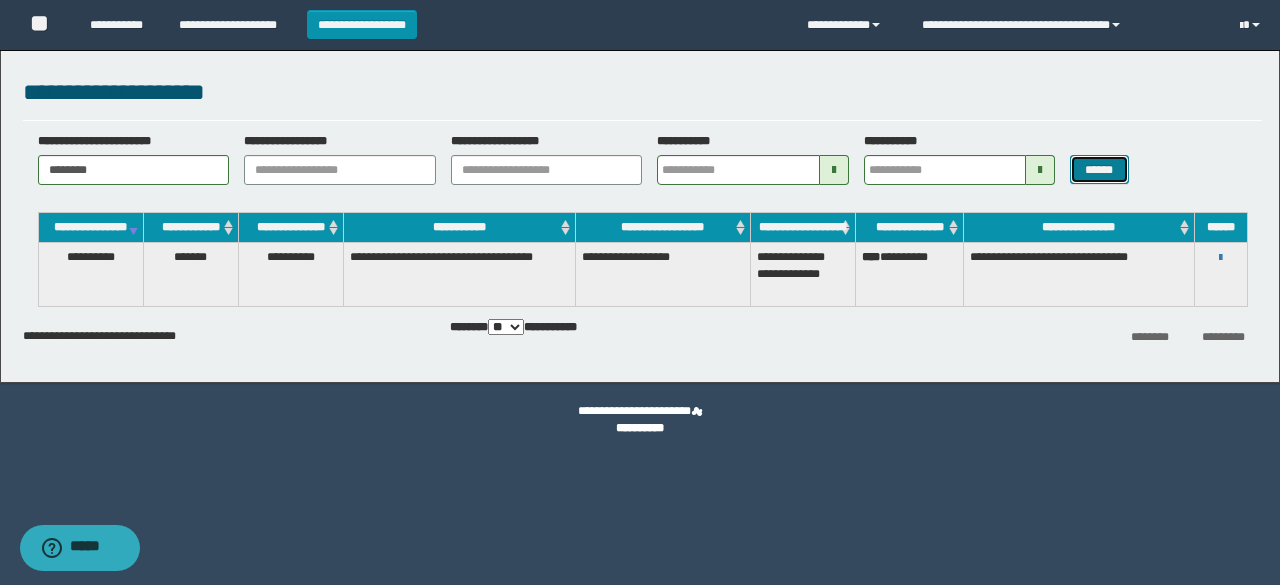 click on "******" at bounding box center [1099, 169] 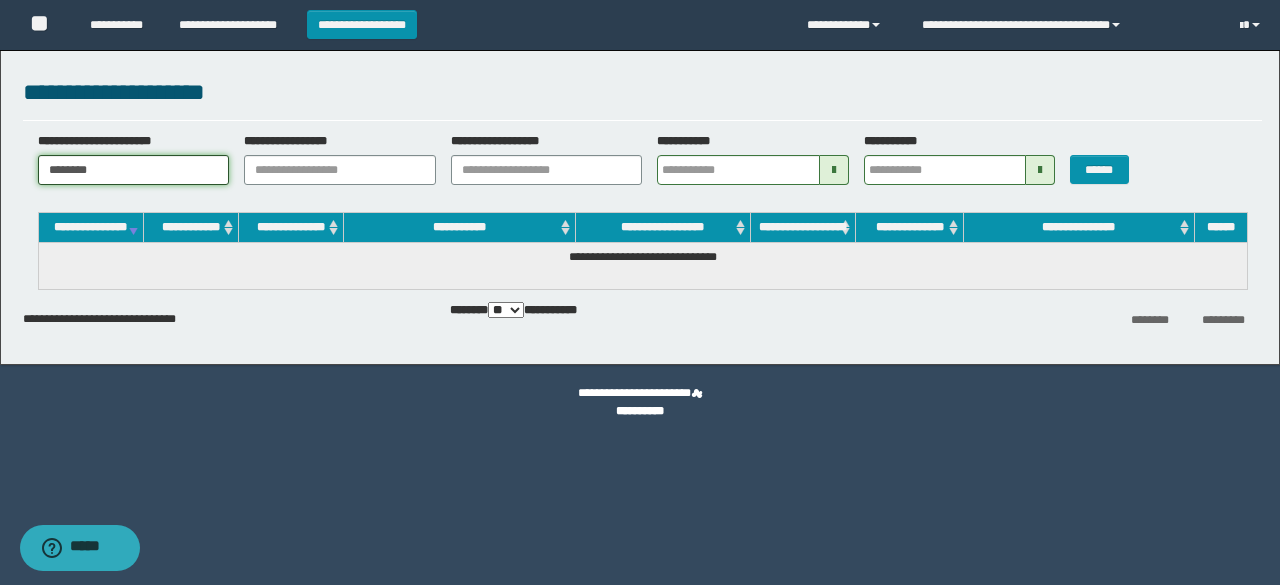 click on "********" at bounding box center [134, 170] 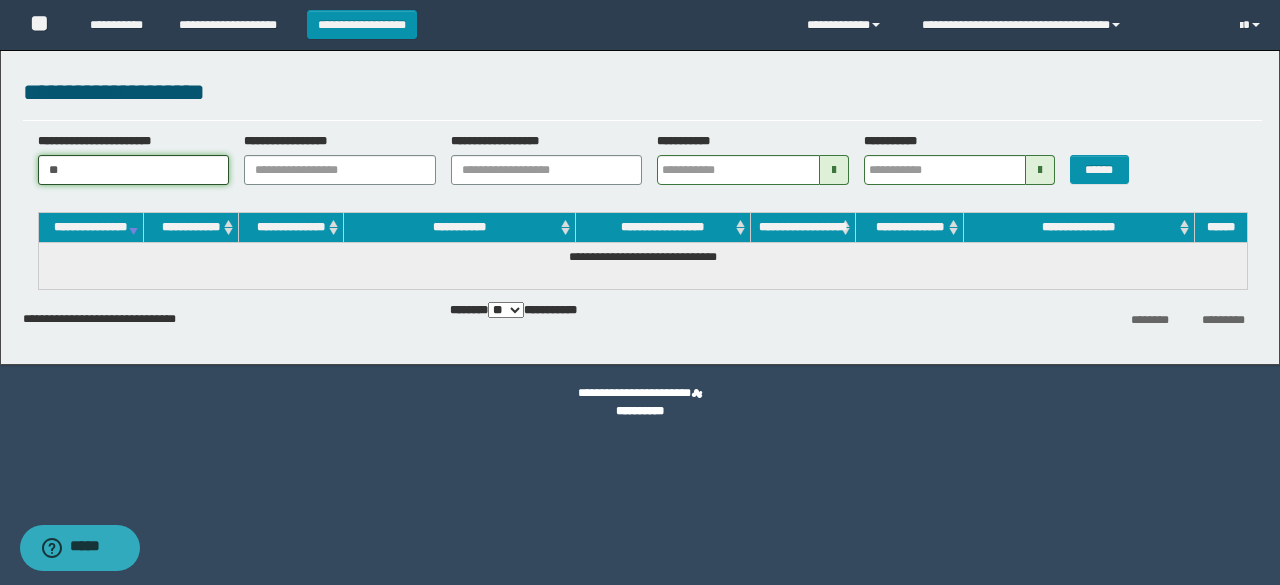 type on "*" 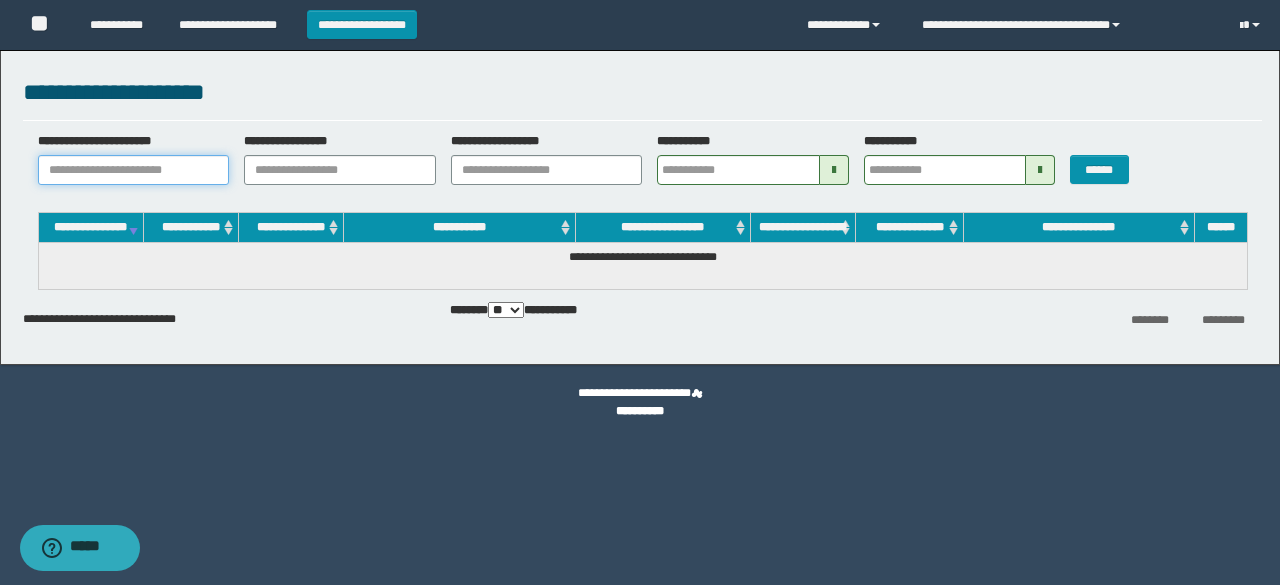 paste on "**********" 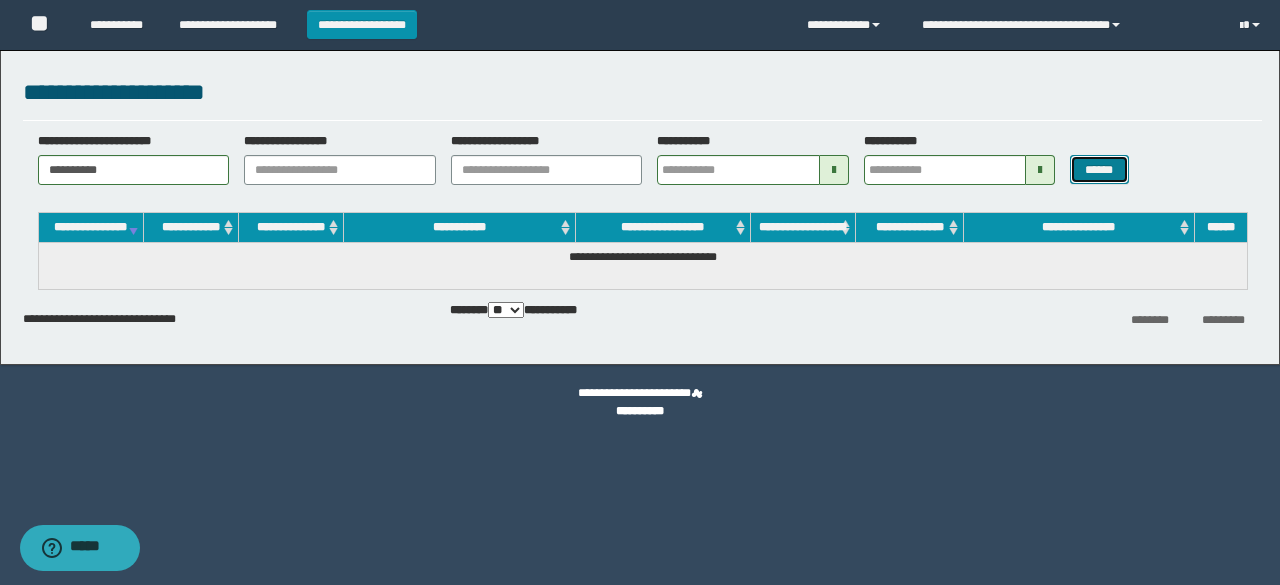 click on "******" at bounding box center (1099, 169) 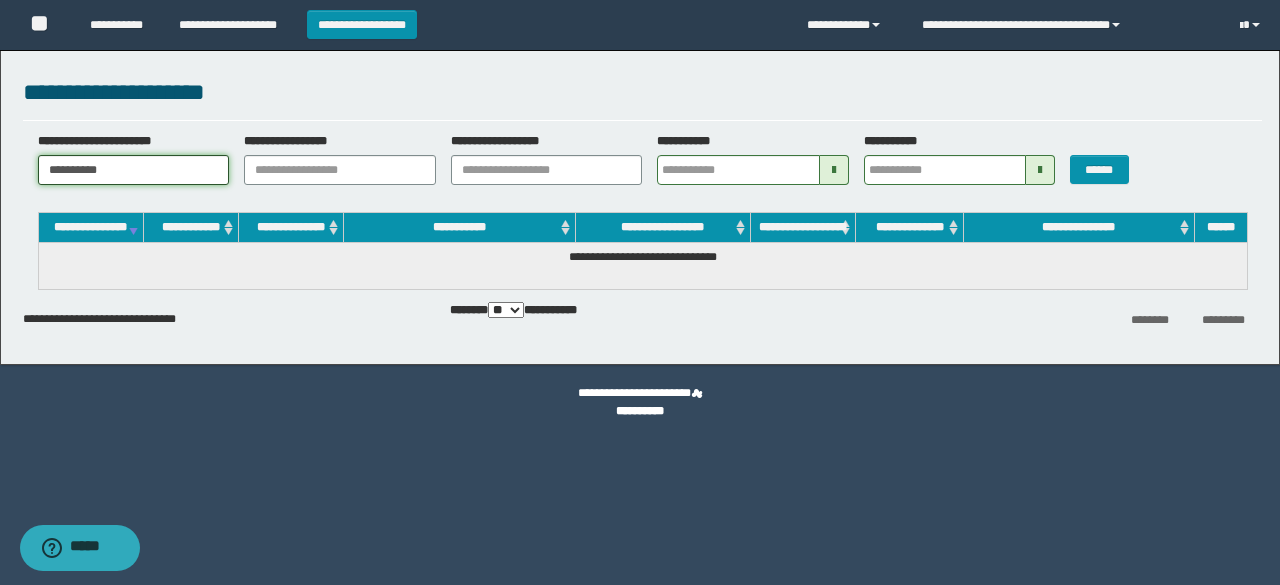 click on "**********" at bounding box center (134, 170) 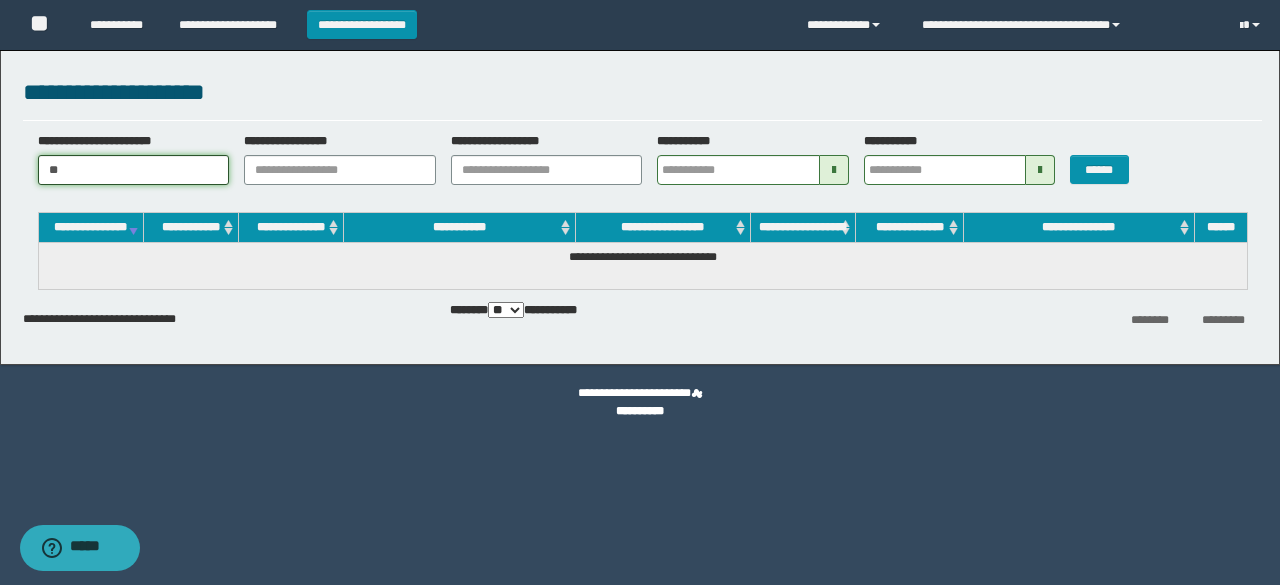 type on "*" 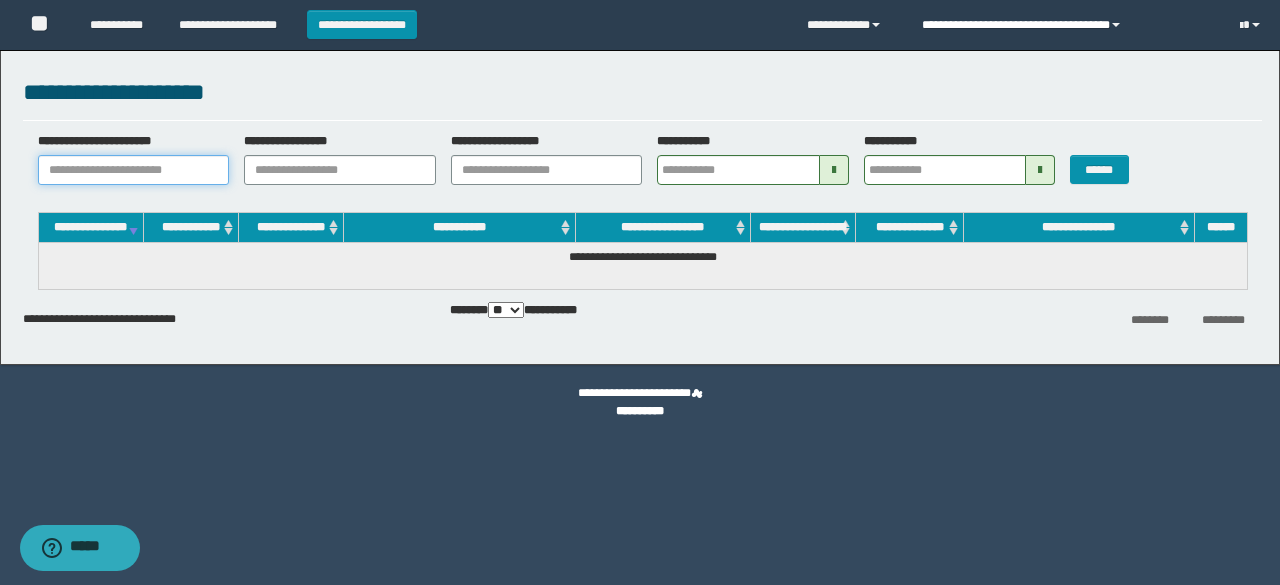type 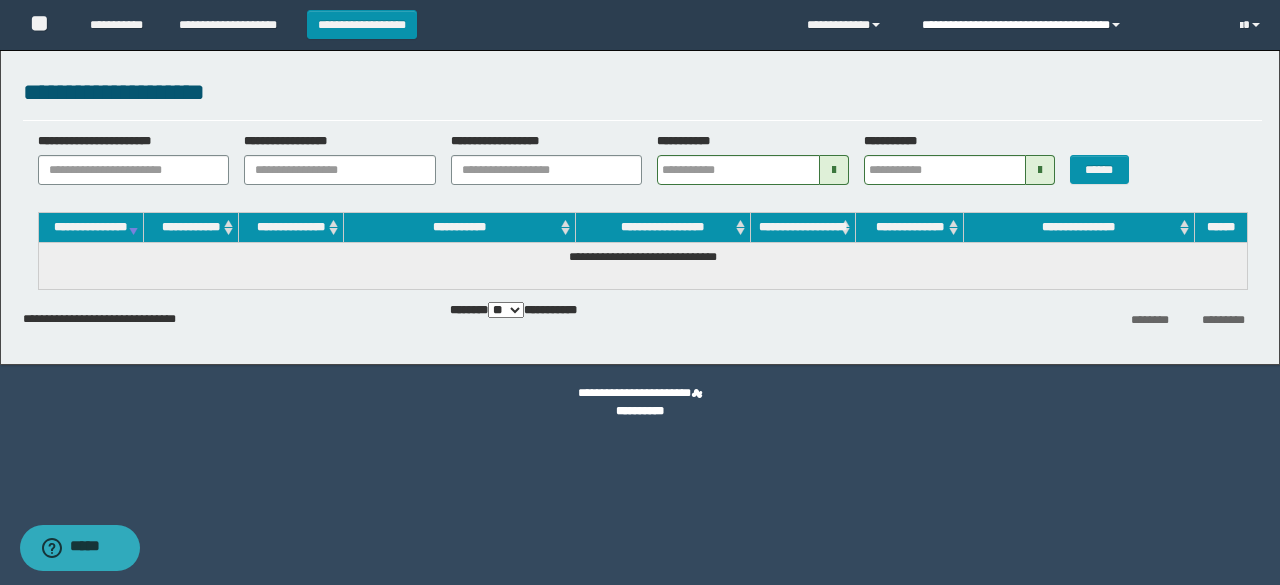 click on "**********" at bounding box center (1065, 25) 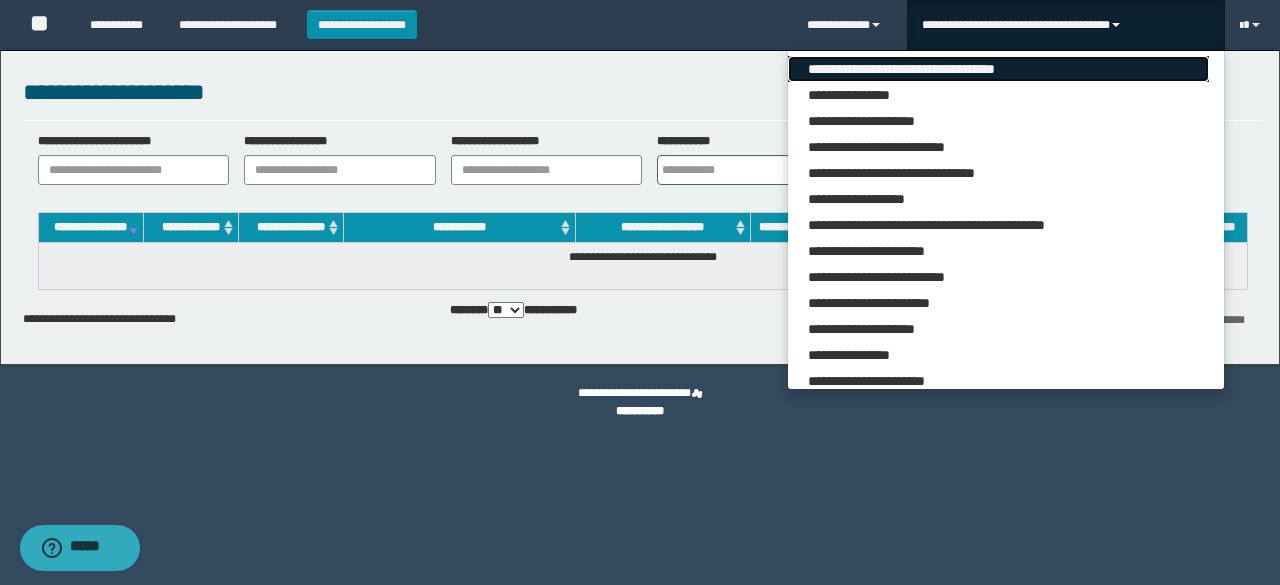 click on "**********" at bounding box center (998, 69) 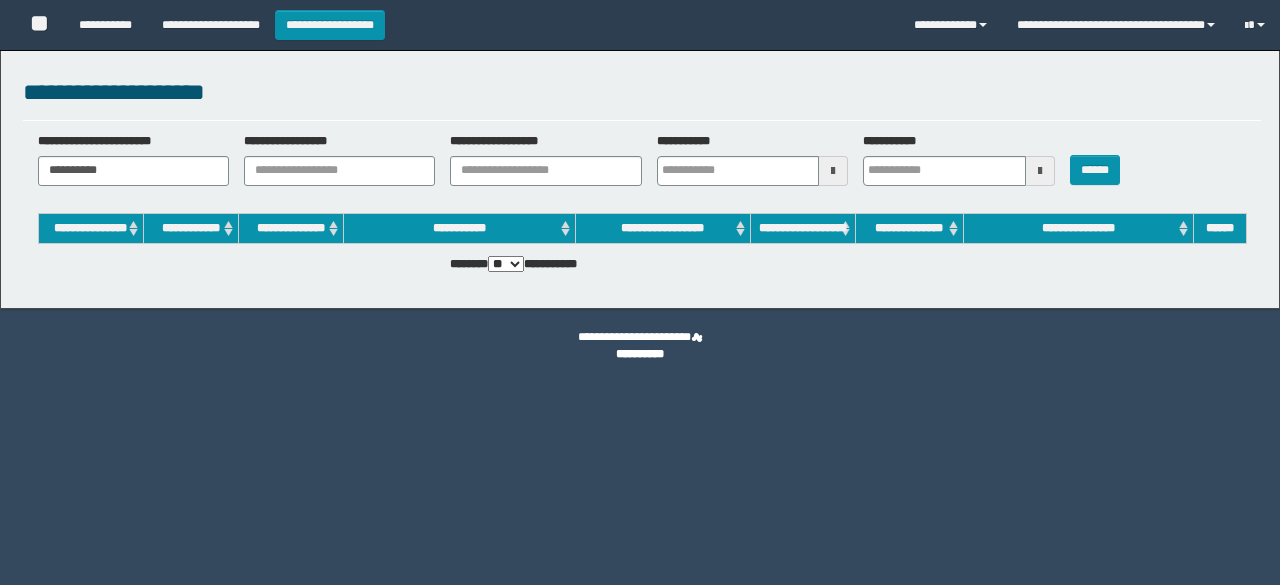 scroll, scrollTop: 0, scrollLeft: 0, axis: both 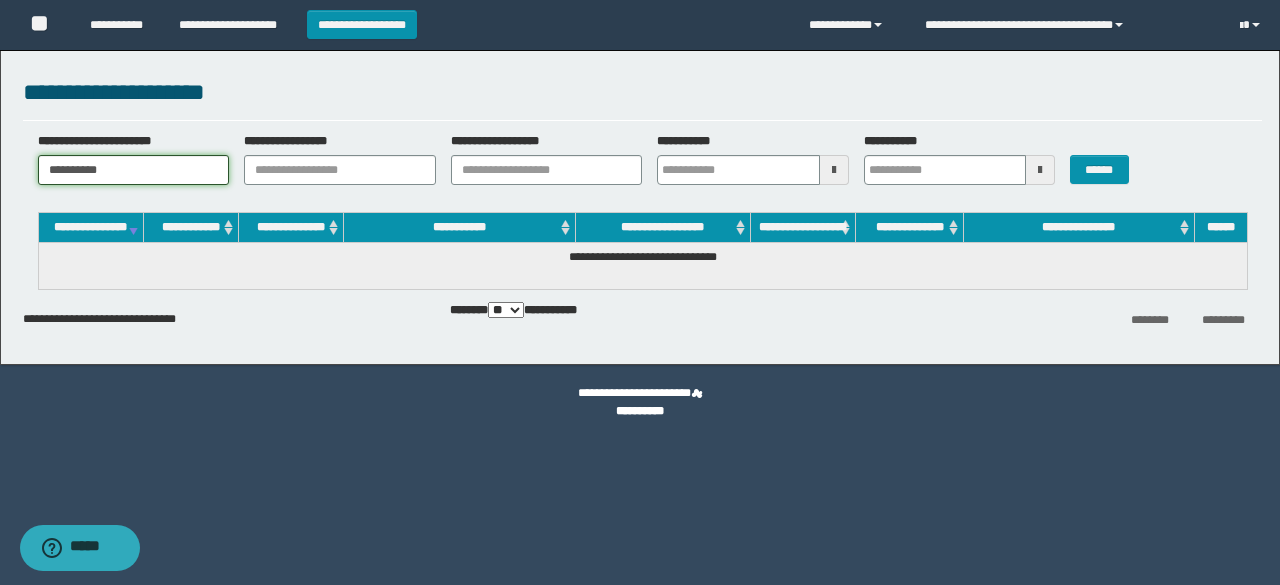 click on "**********" at bounding box center [134, 170] 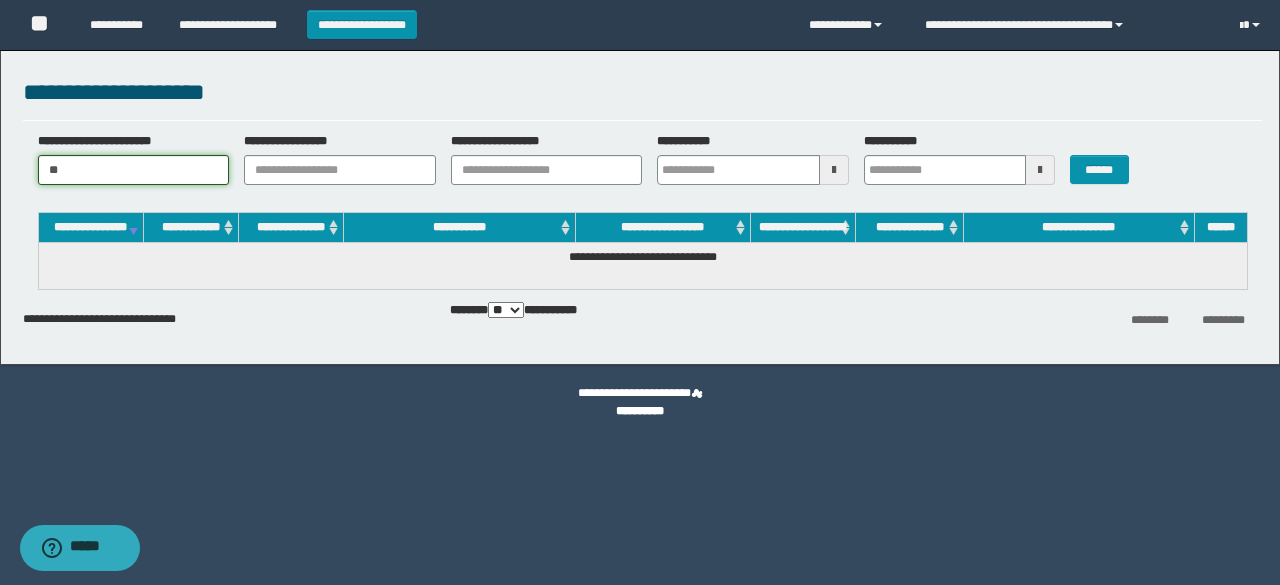 type on "*" 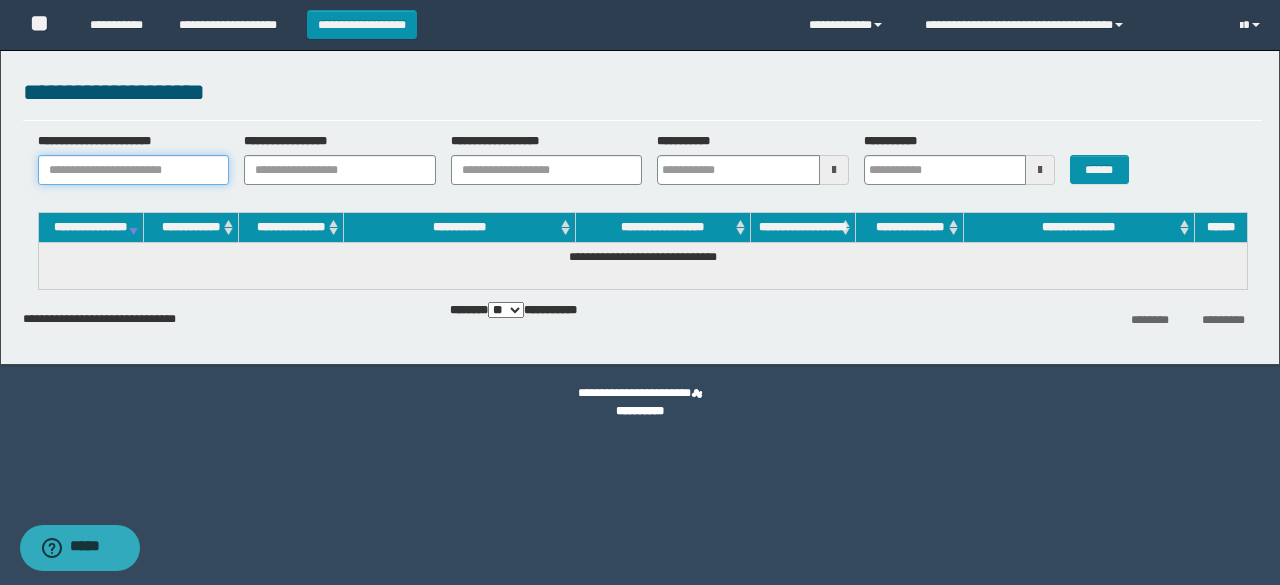 paste on "********" 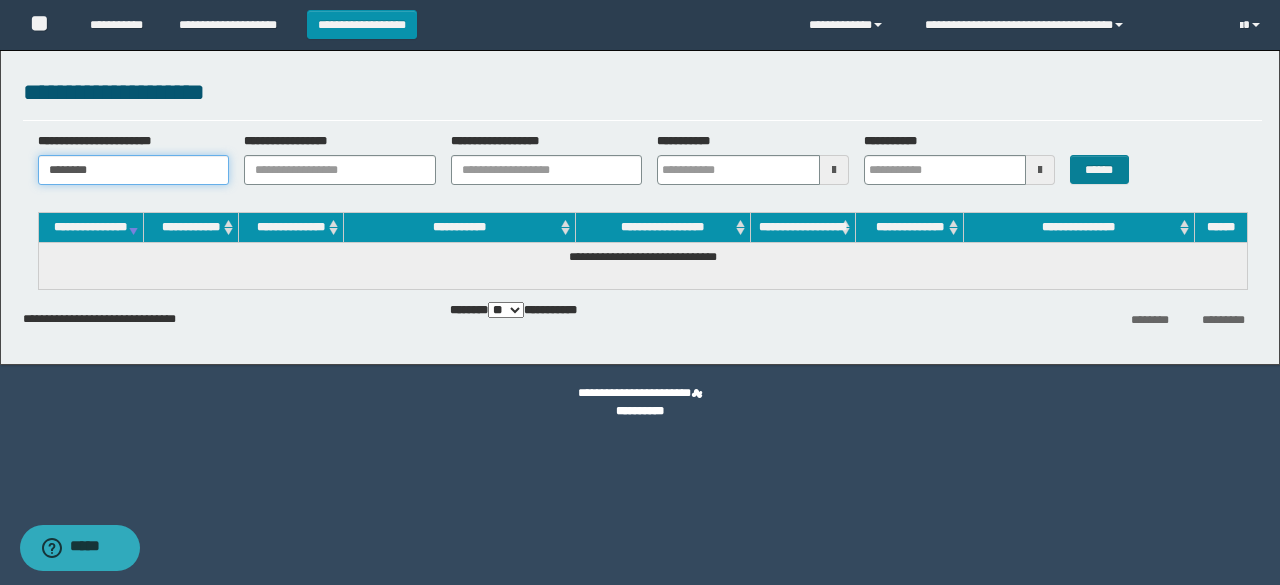 type on "********" 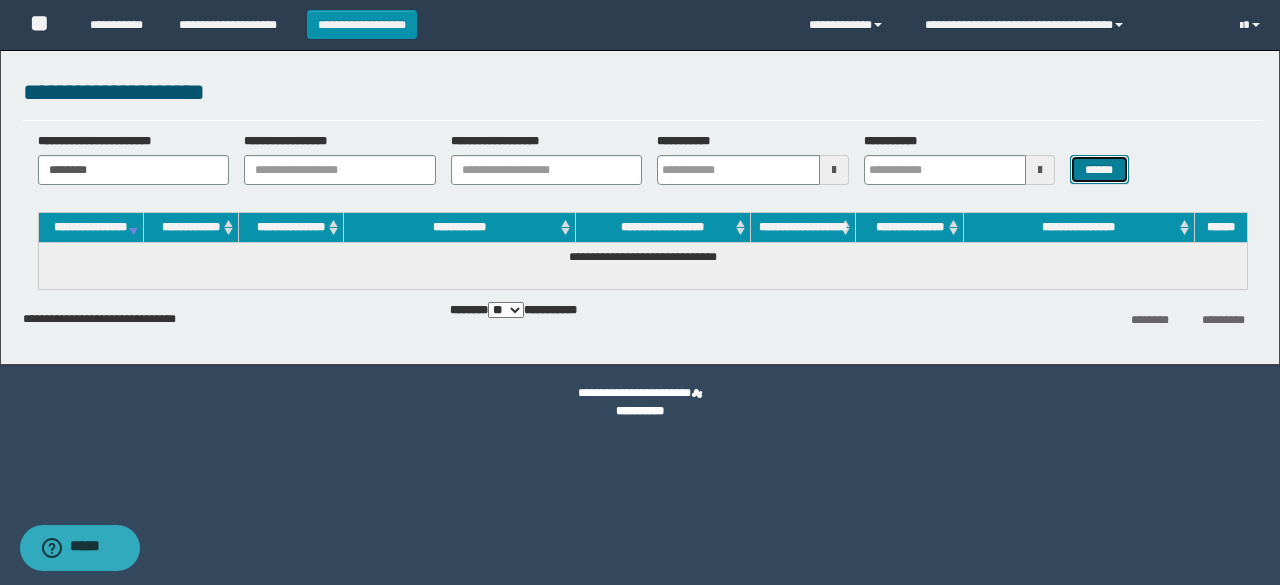 click on "******" at bounding box center [1099, 169] 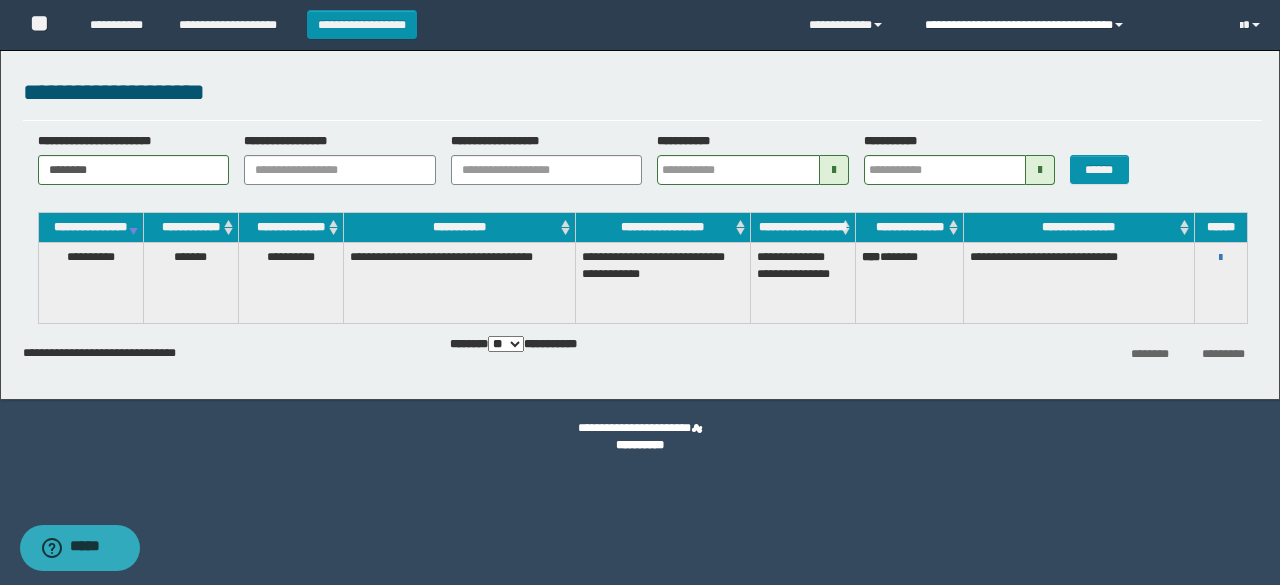 click at bounding box center [1119, 25] 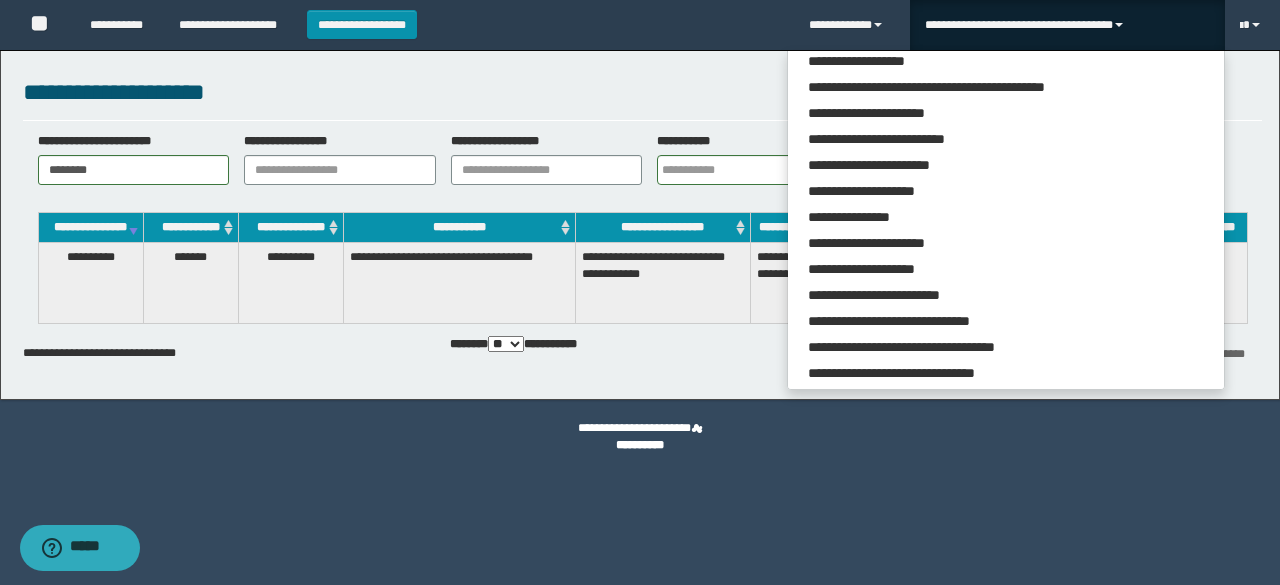 scroll, scrollTop: 113, scrollLeft: 0, axis: vertical 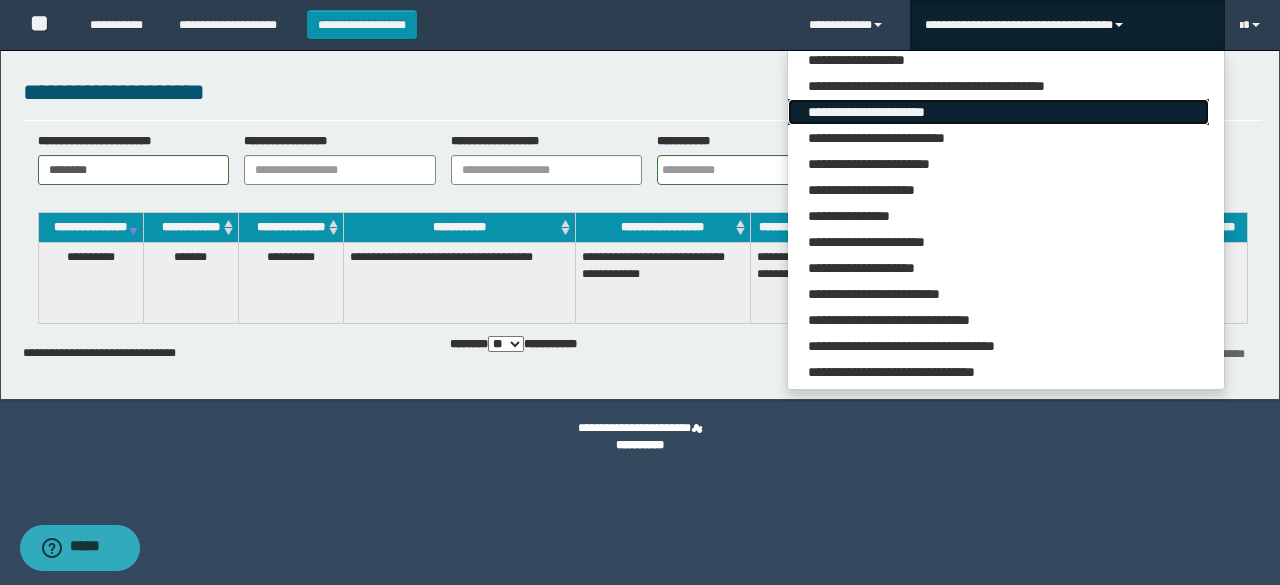 click on "**********" at bounding box center [998, 112] 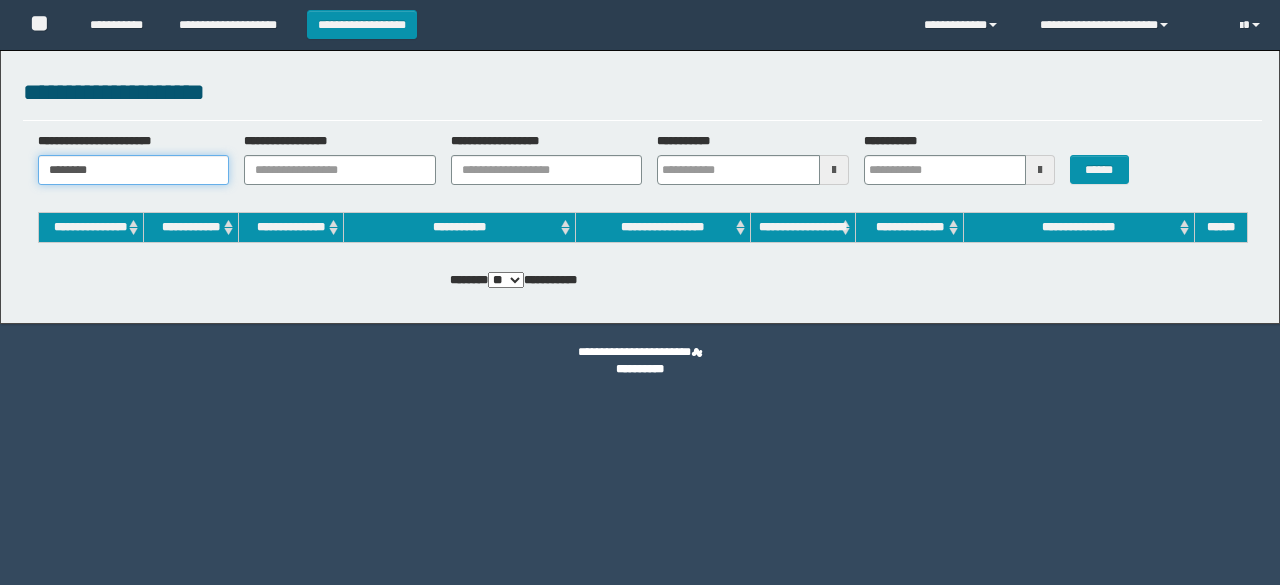 scroll, scrollTop: 0, scrollLeft: 0, axis: both 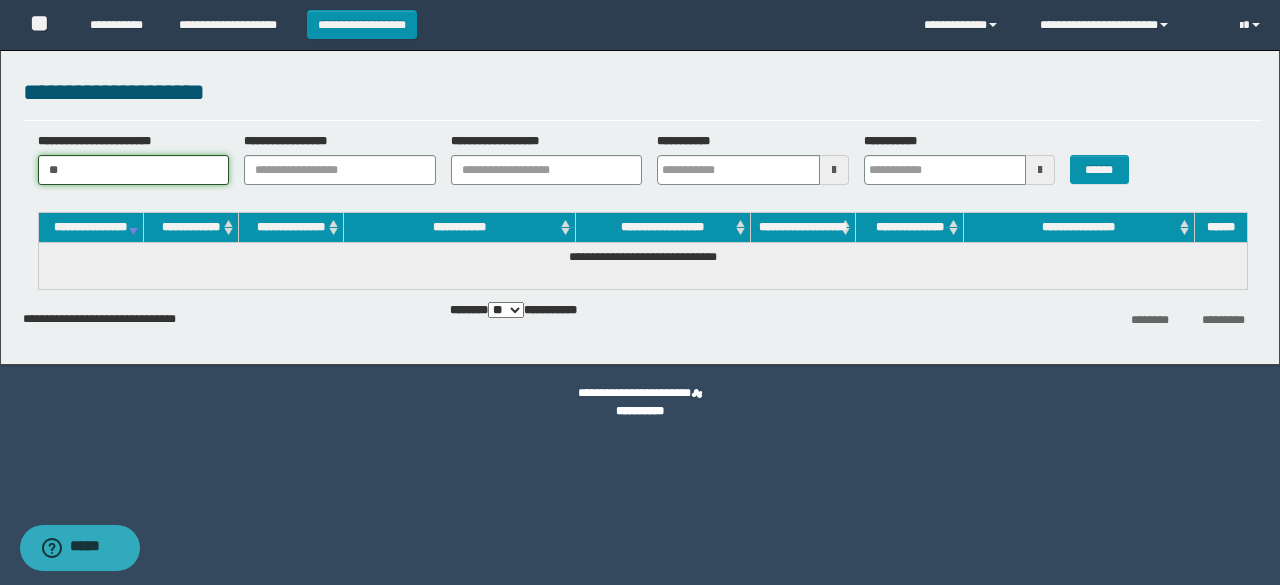type on "*" 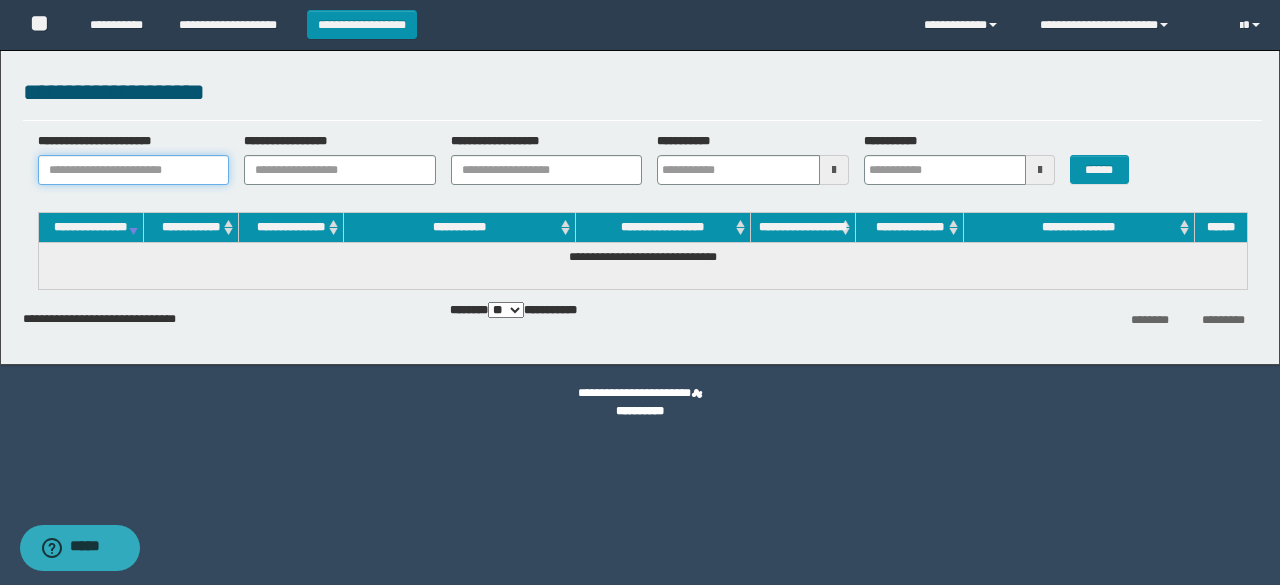 paste on "********" 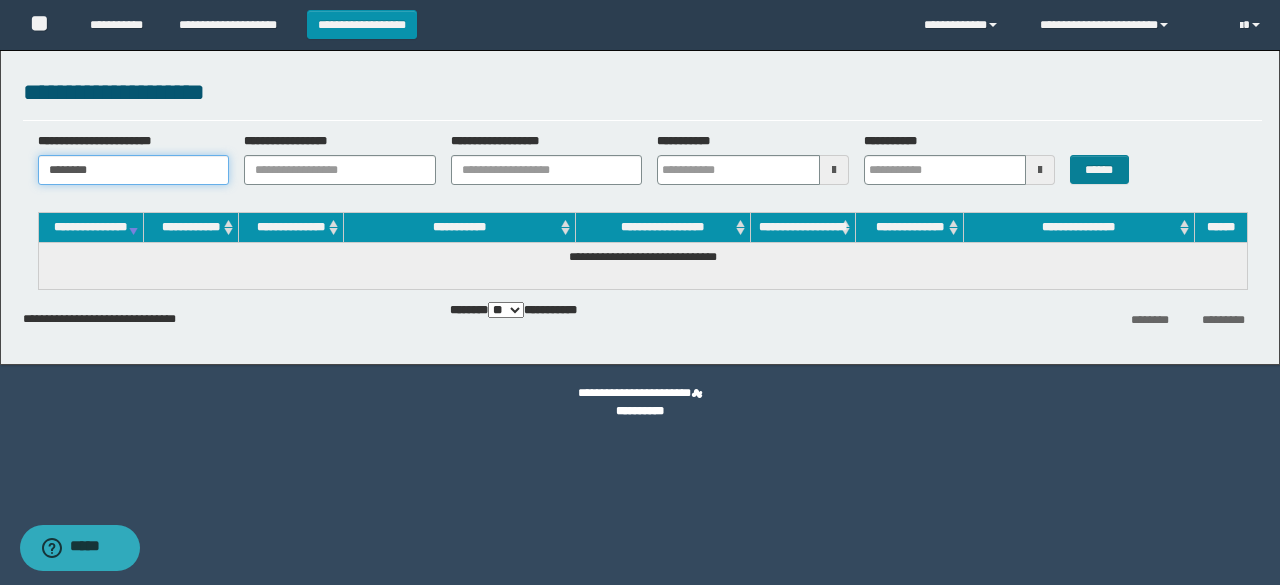 type on "********" 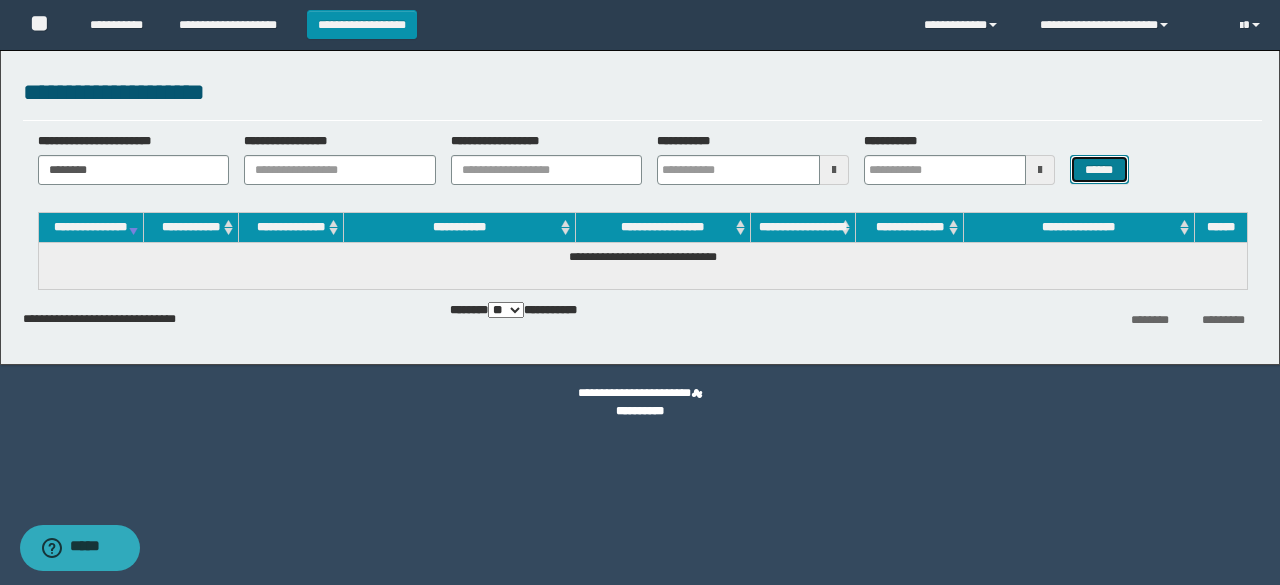 click on "******" at bounding box center [1099, 169] 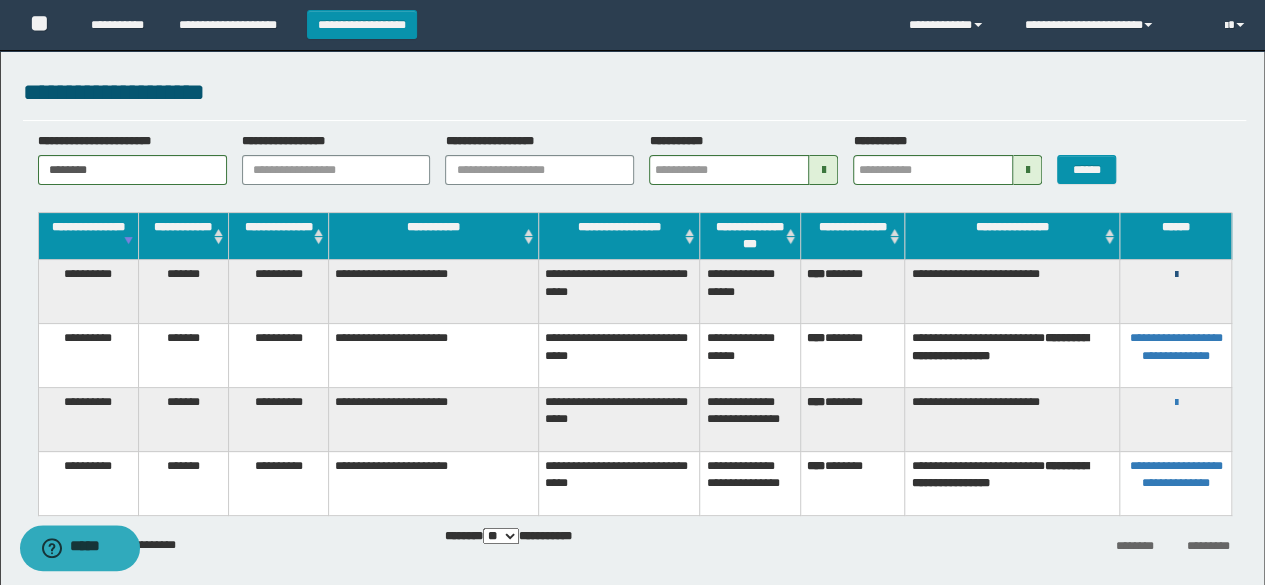click at bounding box center (1175, 275) 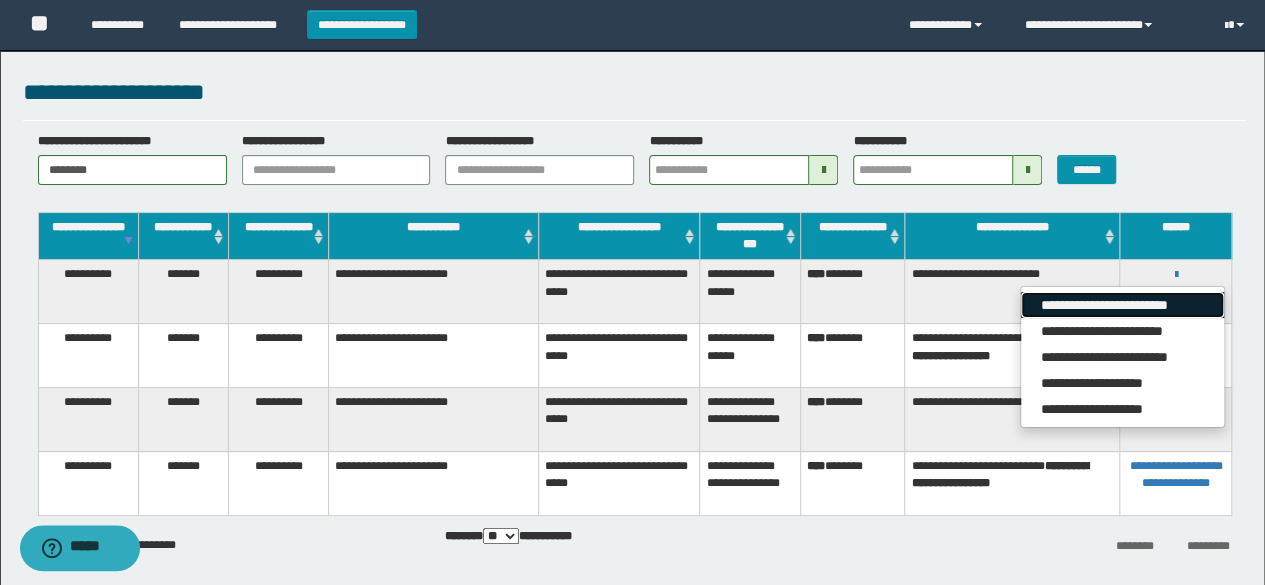 click on "**********" at bounding box center (1122, 305) 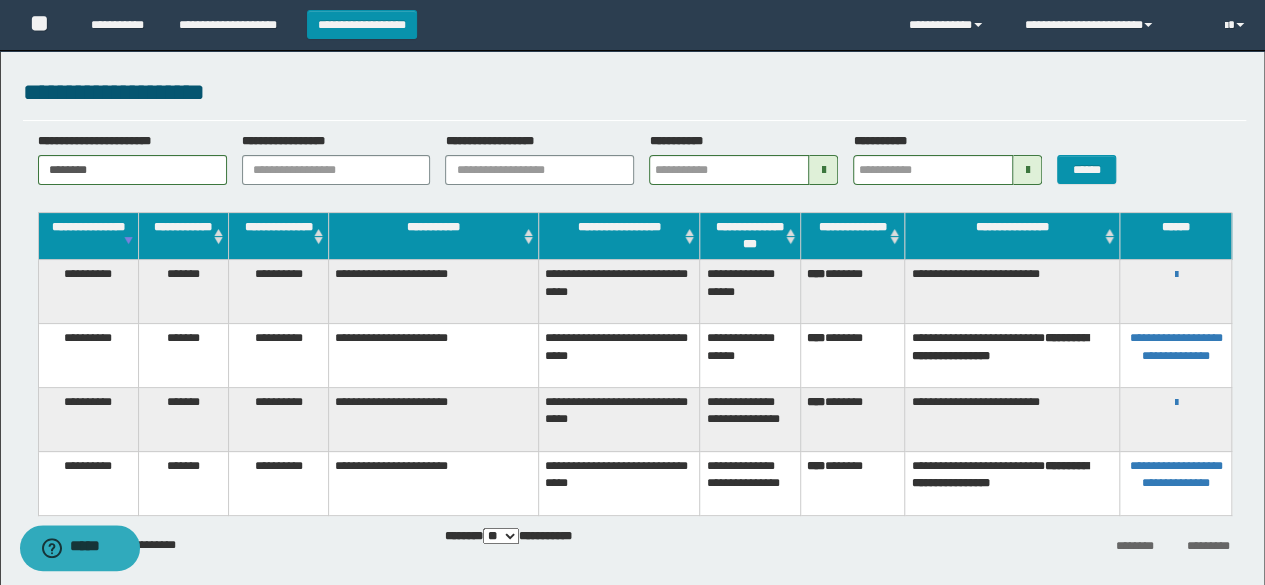 click on "[FIRST] [LAST] [LAST] [LAST] [LAST]" at bounding box center [1175, 274] 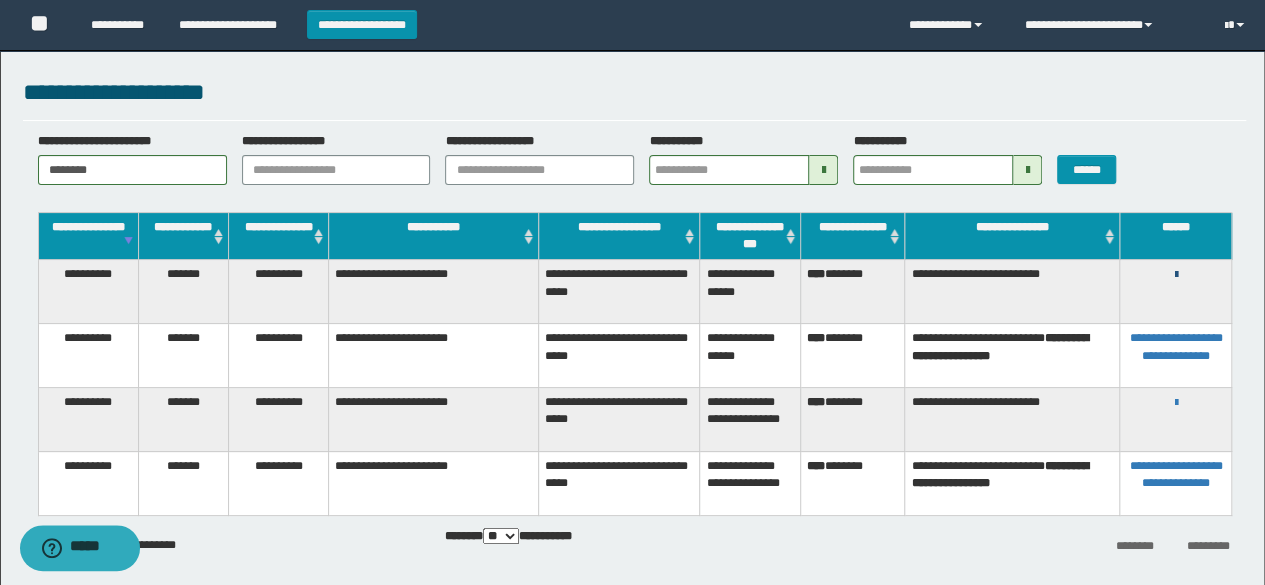 click at bounding box center [1175, 275] 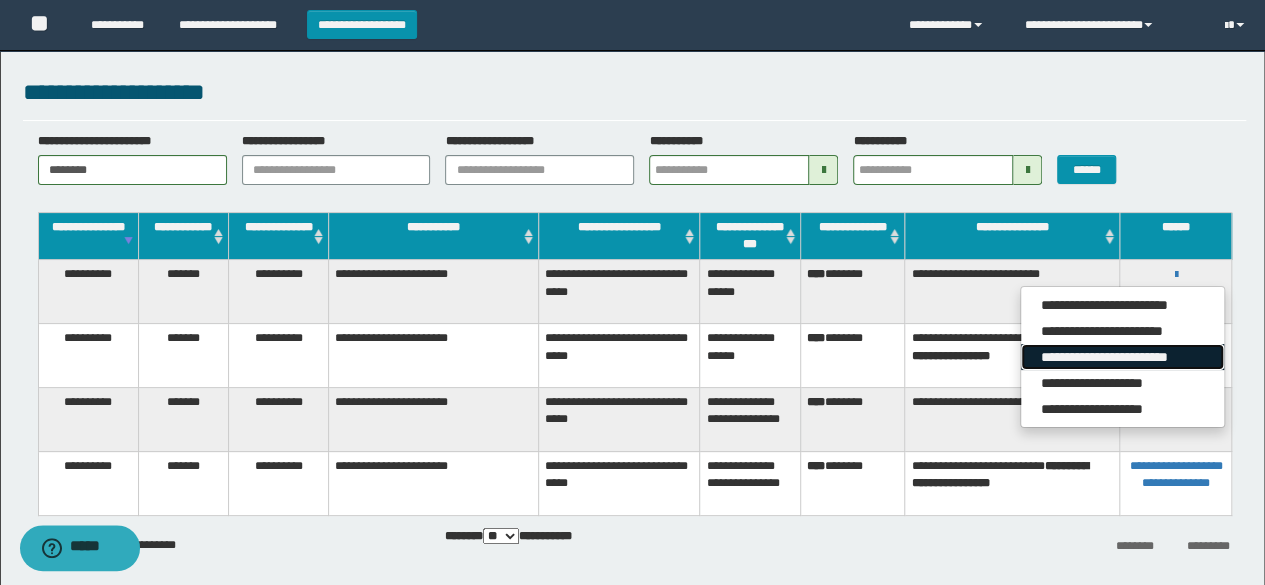 click on "**********" at bounding box center [1122, 357] 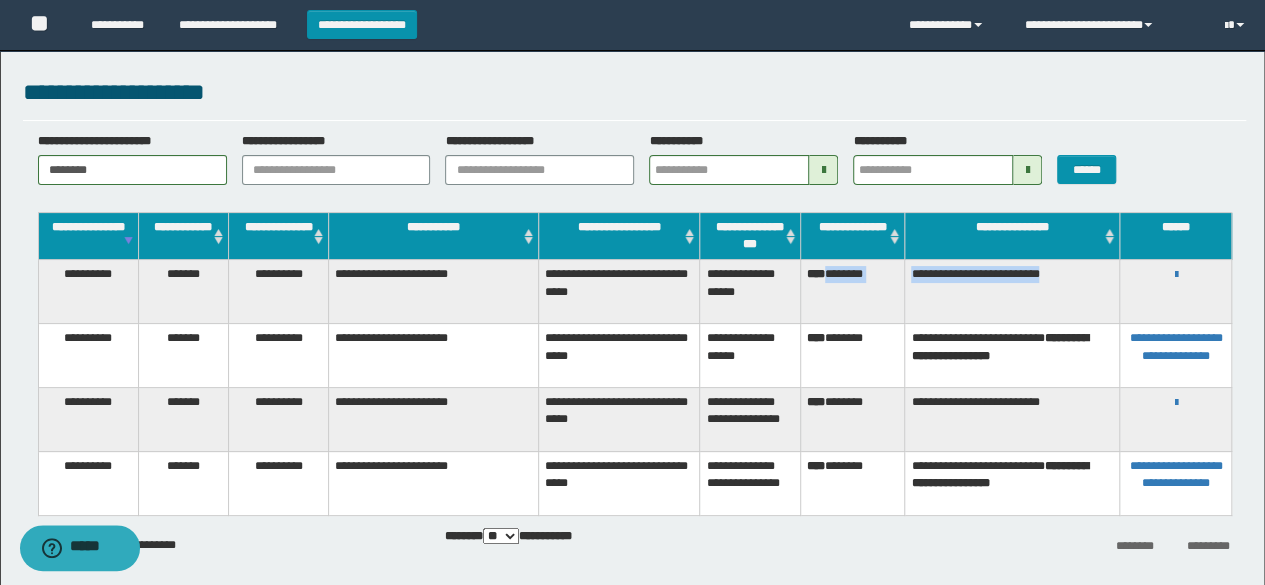 drag, startPoint x: 932, startPoint y: 275, endPoint x: 1094, endPoint y: 287, distance: 162.44383 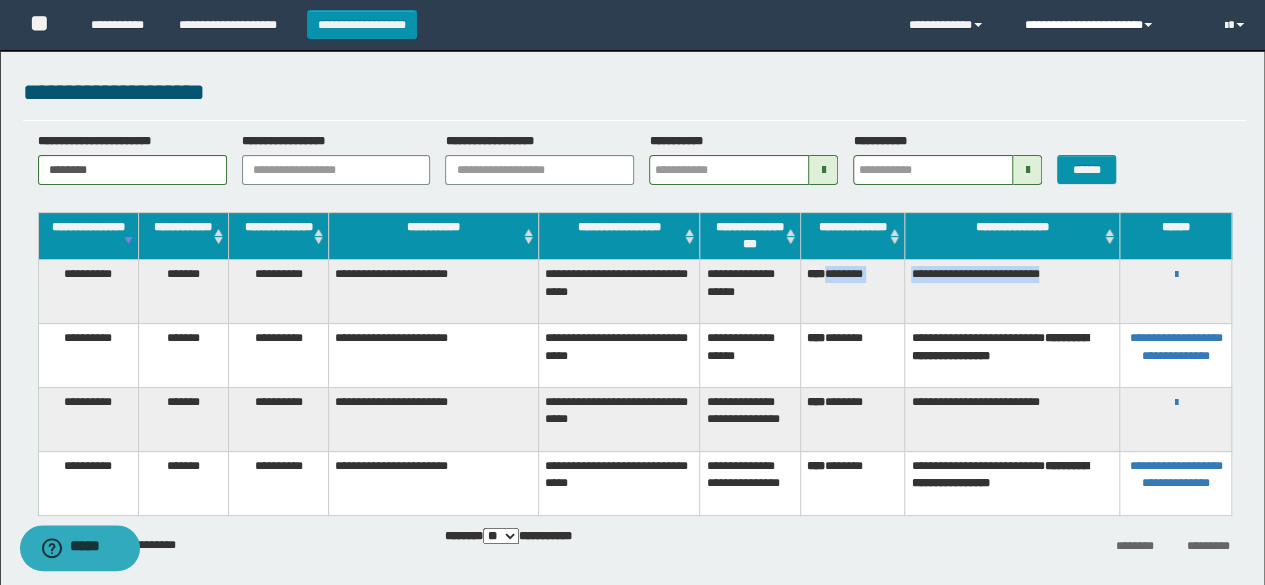 click on "**********" at bounding box center (1109, 25) 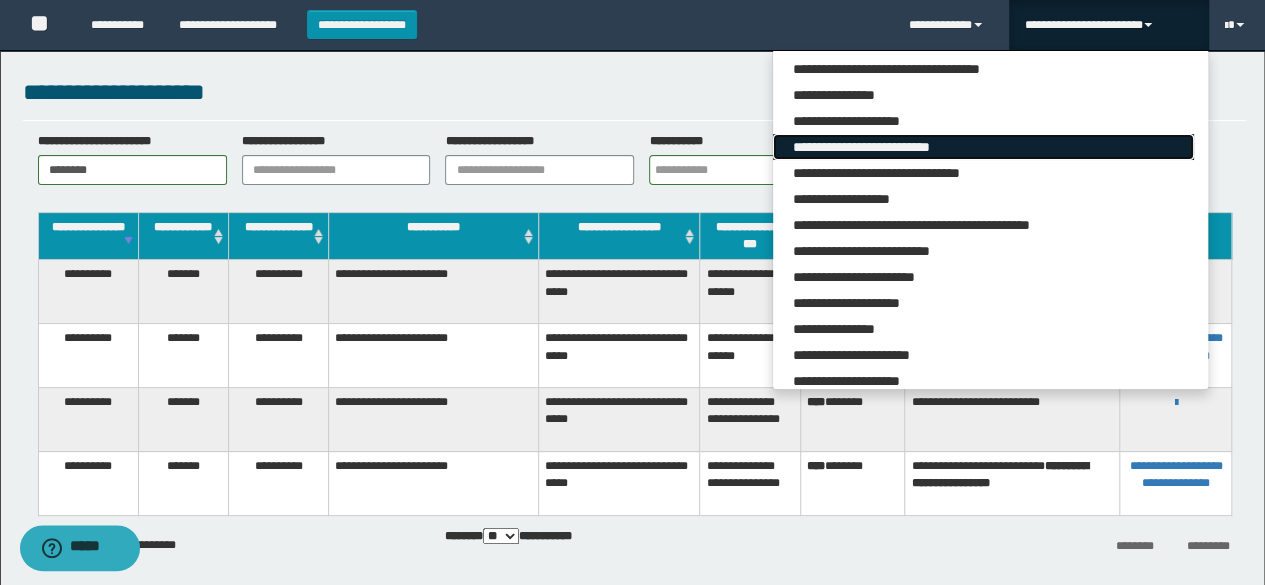 click on "**********" at bounding box center [983, 147] 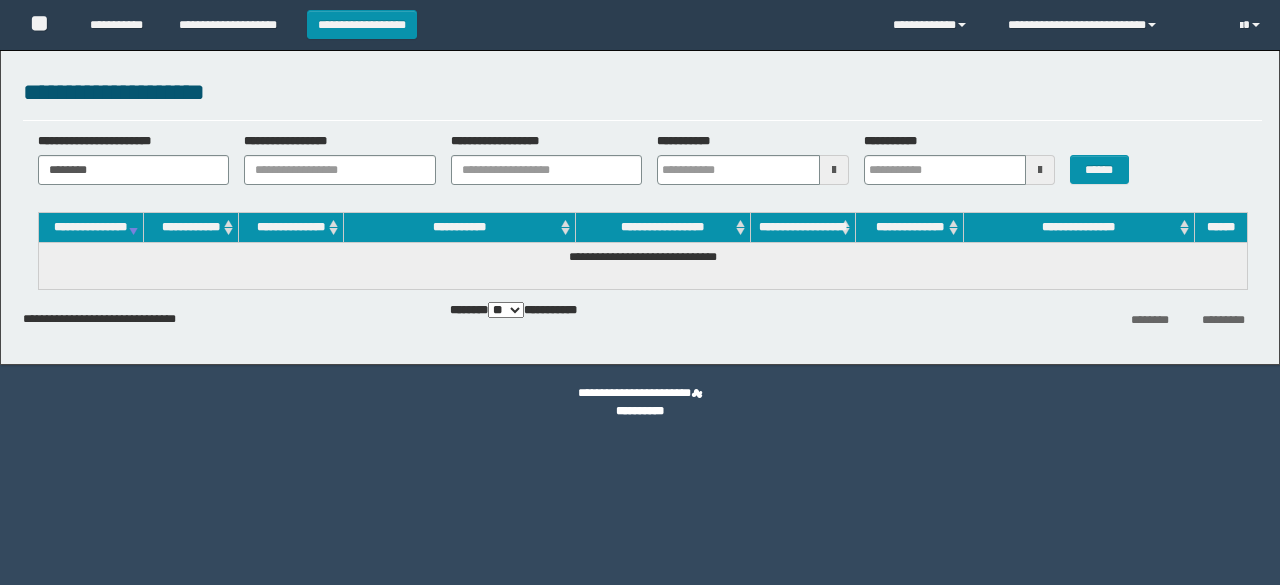 scroll, scrollTop: 0, scrollLeft: 0, axis: both 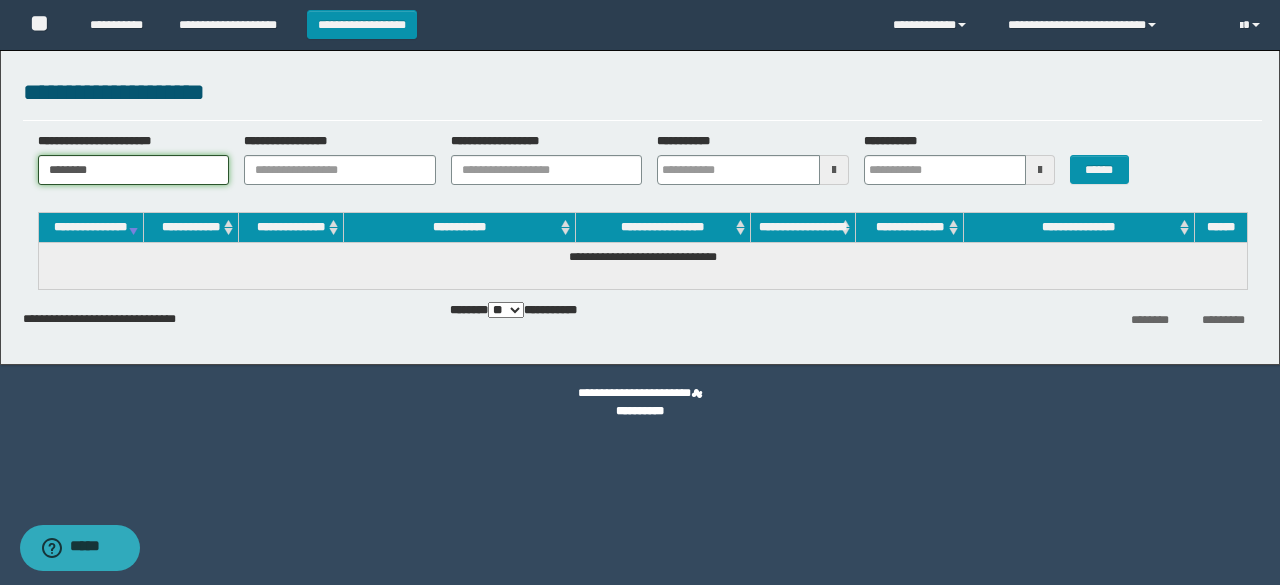 click on "********" at bounding box center [134, 170] 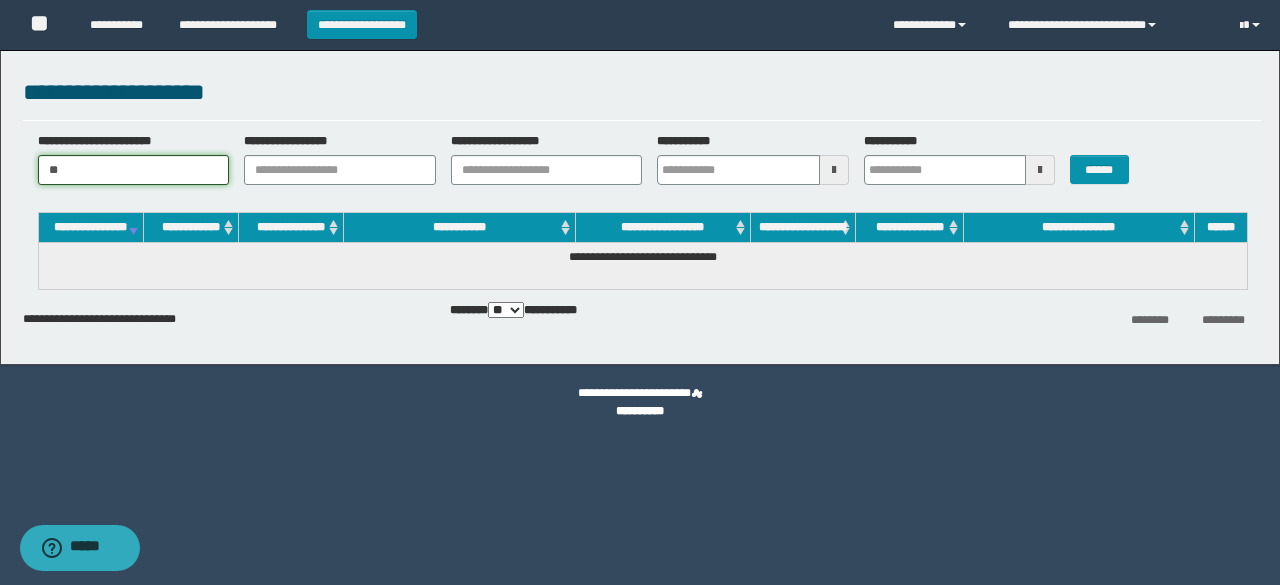 type on "*" 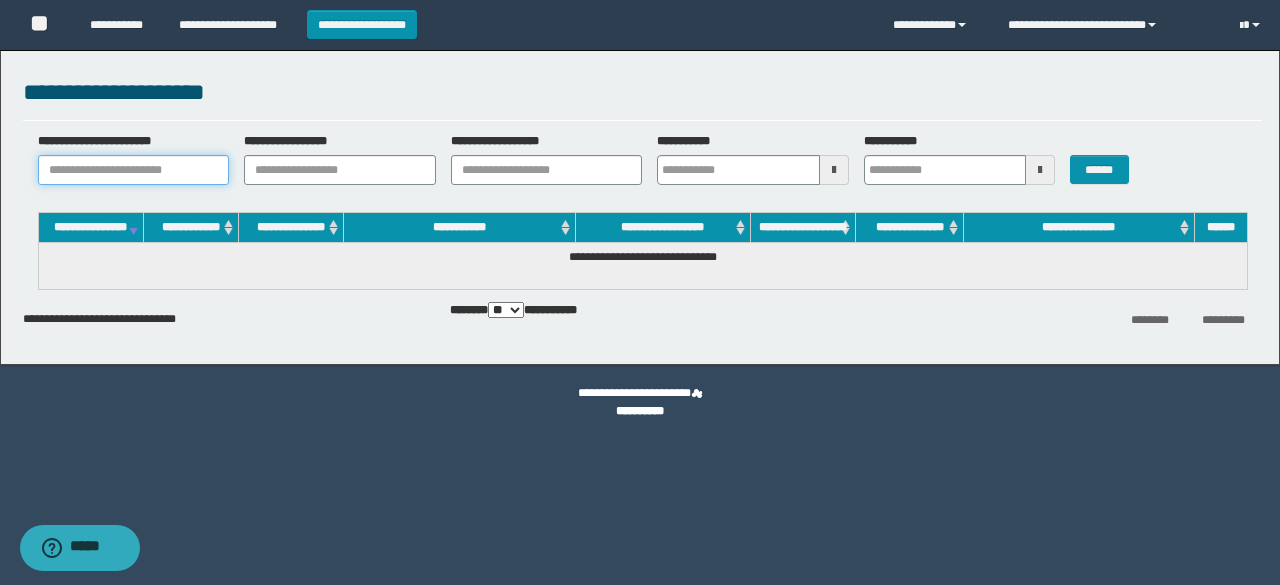 paste on "********" 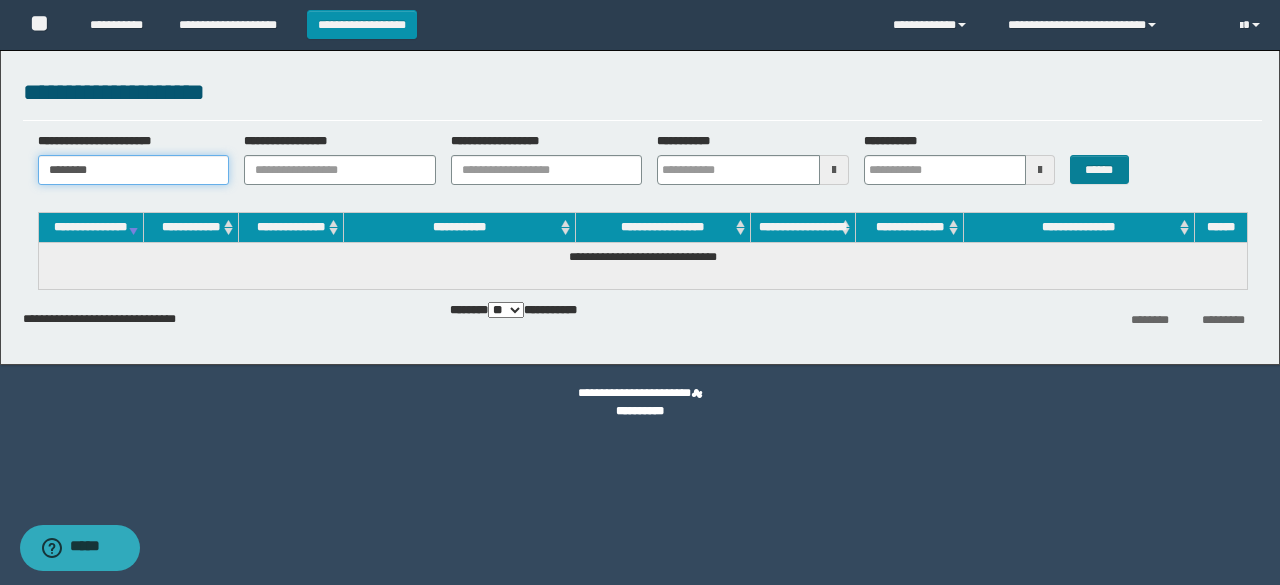 type on "********" 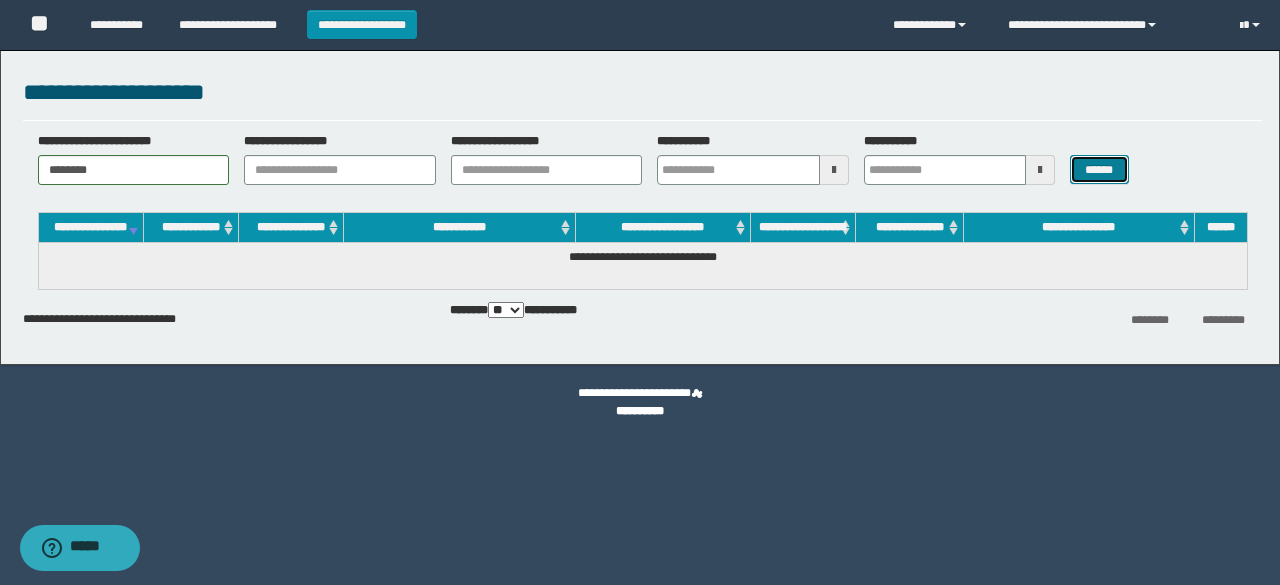 click on "******" at bounding box center [1099, 169] 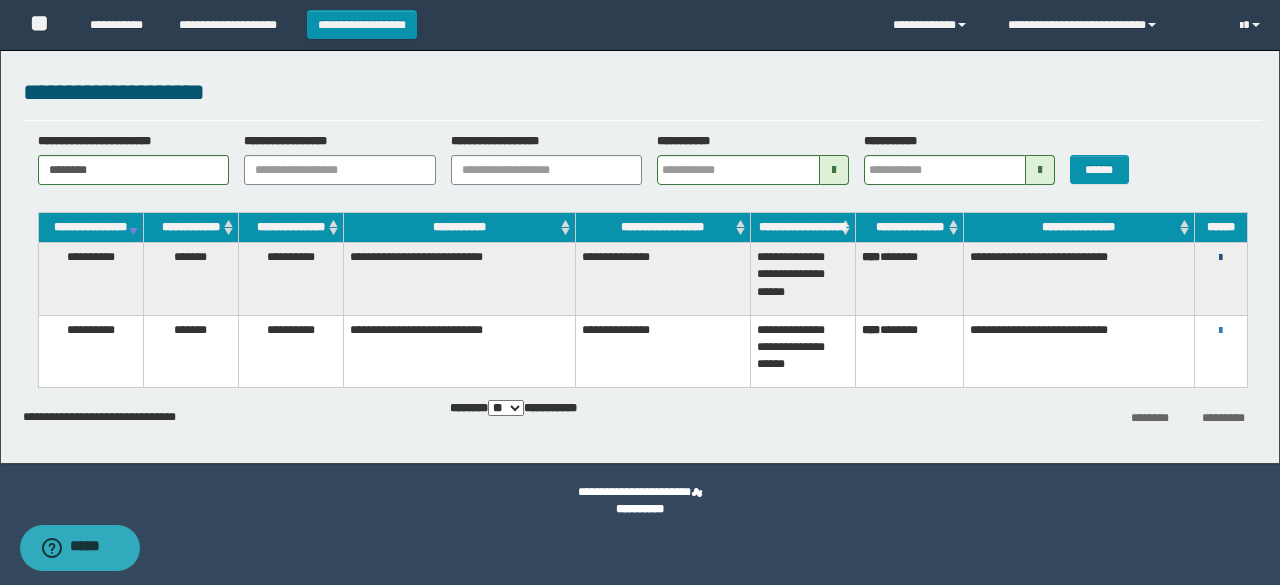 click at bounding box center (1220, 258) 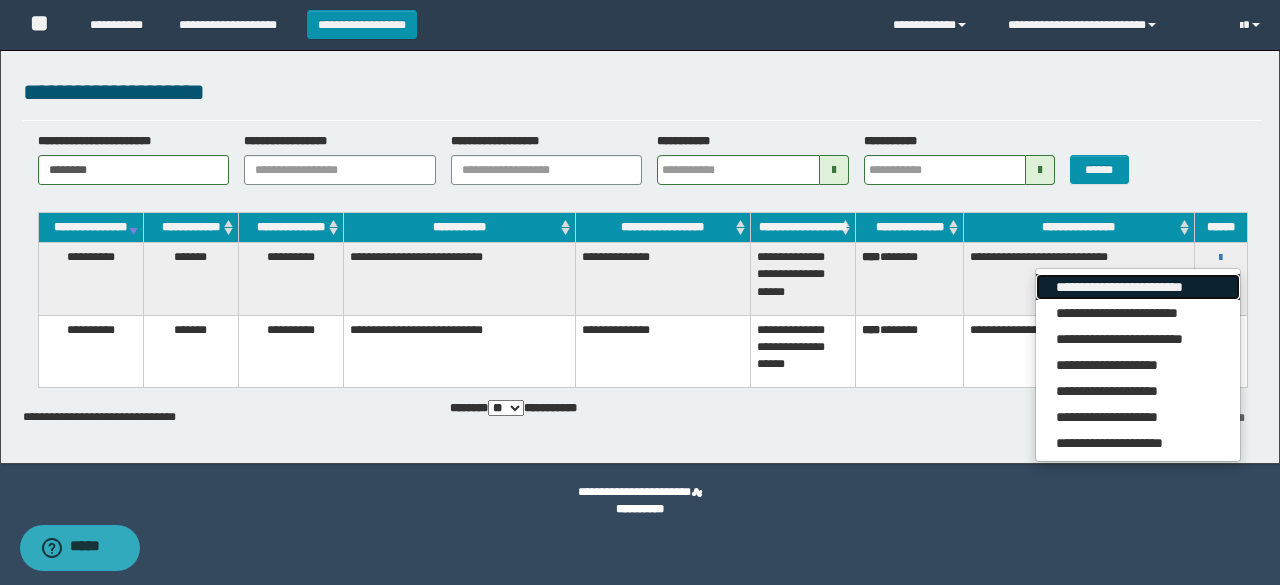 click on "**********" at bounding box center [1137, 287] 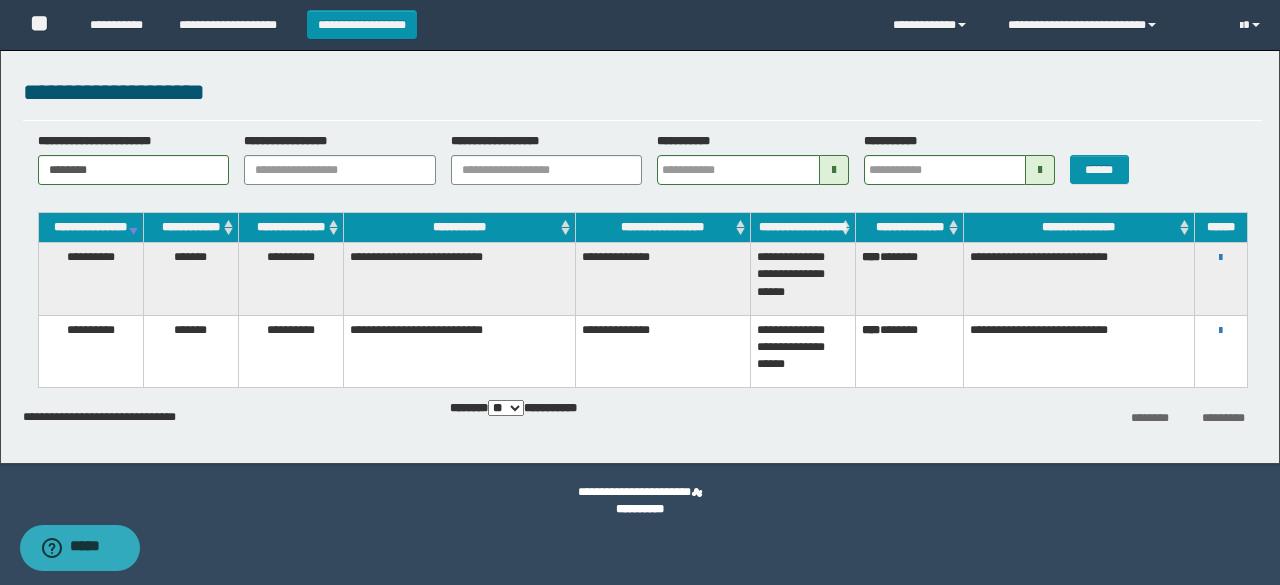click on "**********" at bounding box center [642, 100] 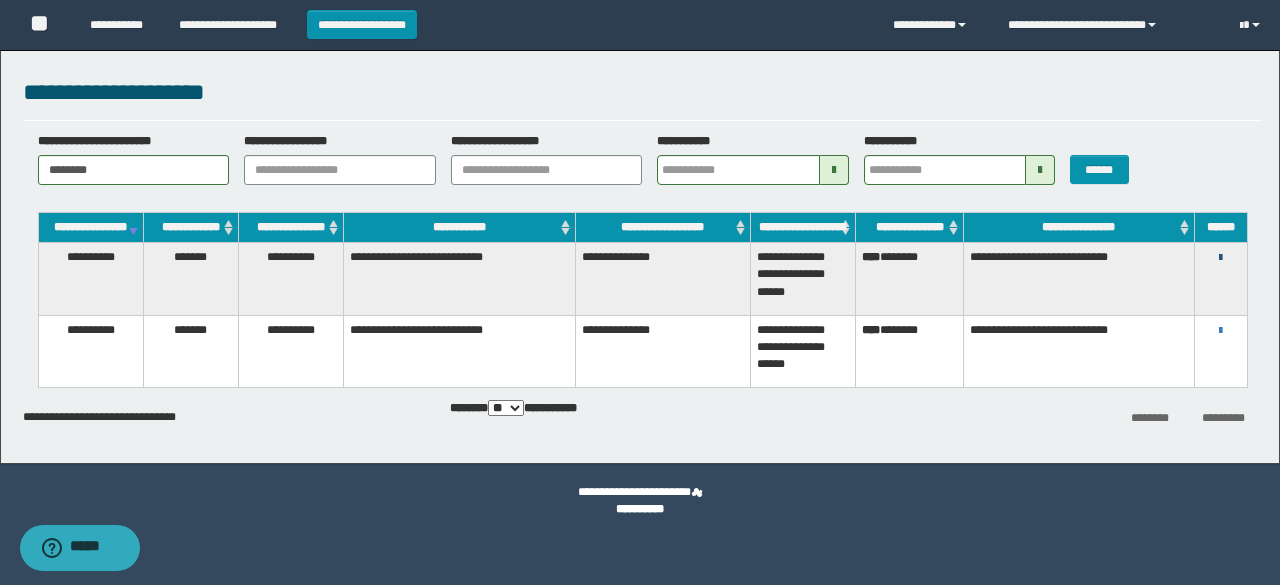 click at bounding box center [1220, 258] 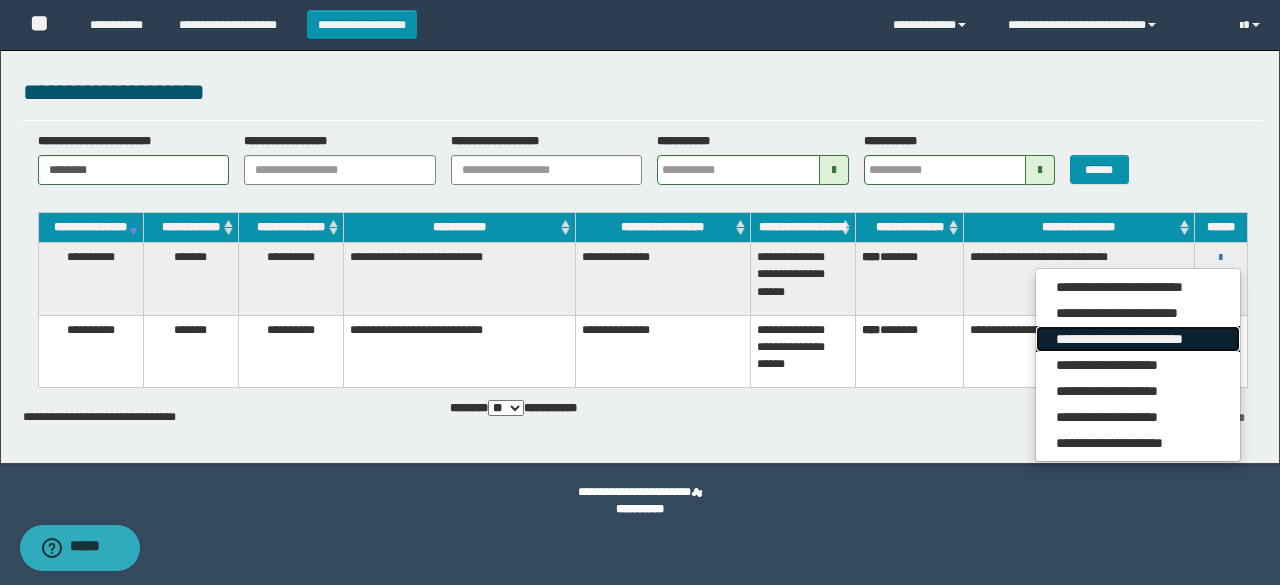 click on "**********" at bounding box center (1137, 339) 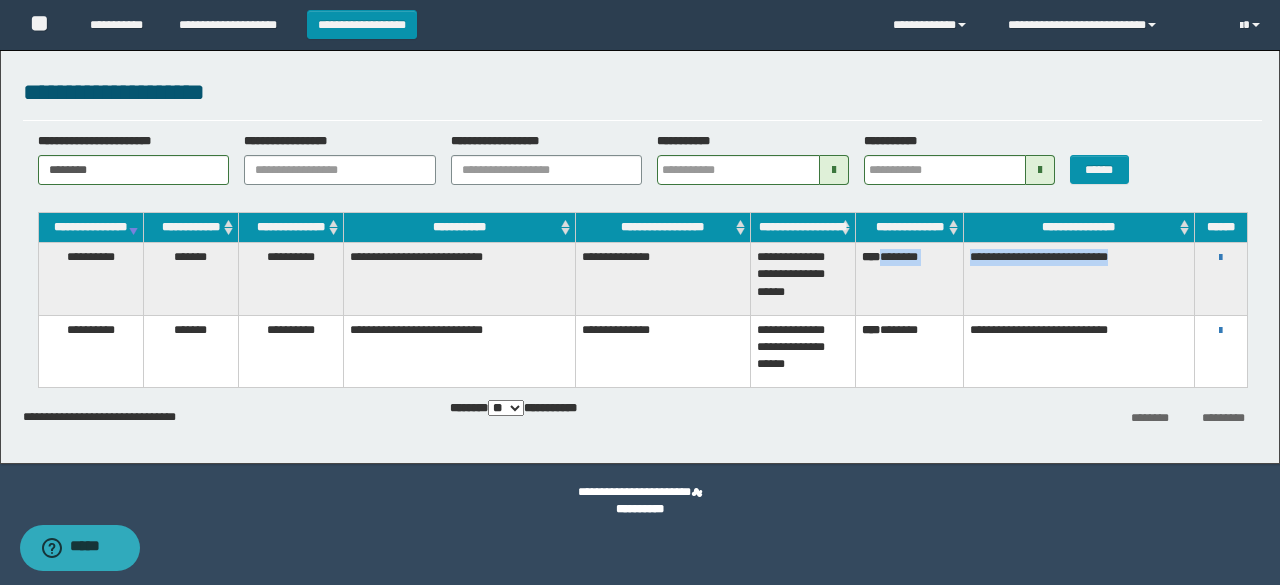drag, startPoint x: 887, startPoint y: 275, endPoint x: 1185, endPoint y: 271, distance: 298.02686 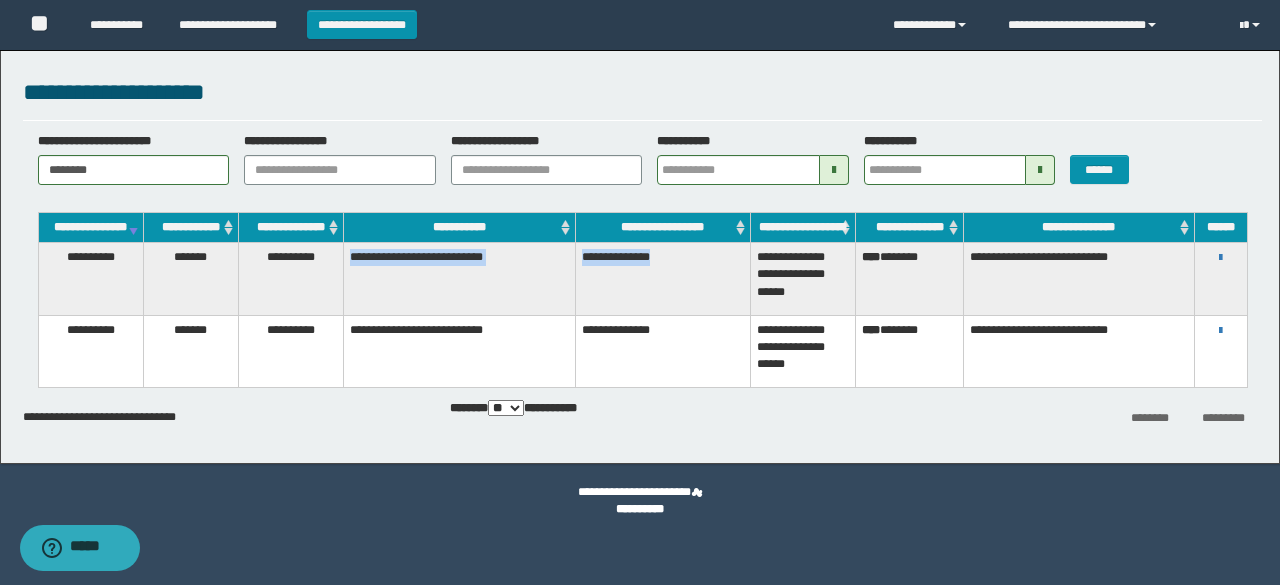 drag, startPoint x: 348, startPoint y: 269, endPoint x: 665, endPoint y: 274, distance: 317.03943 